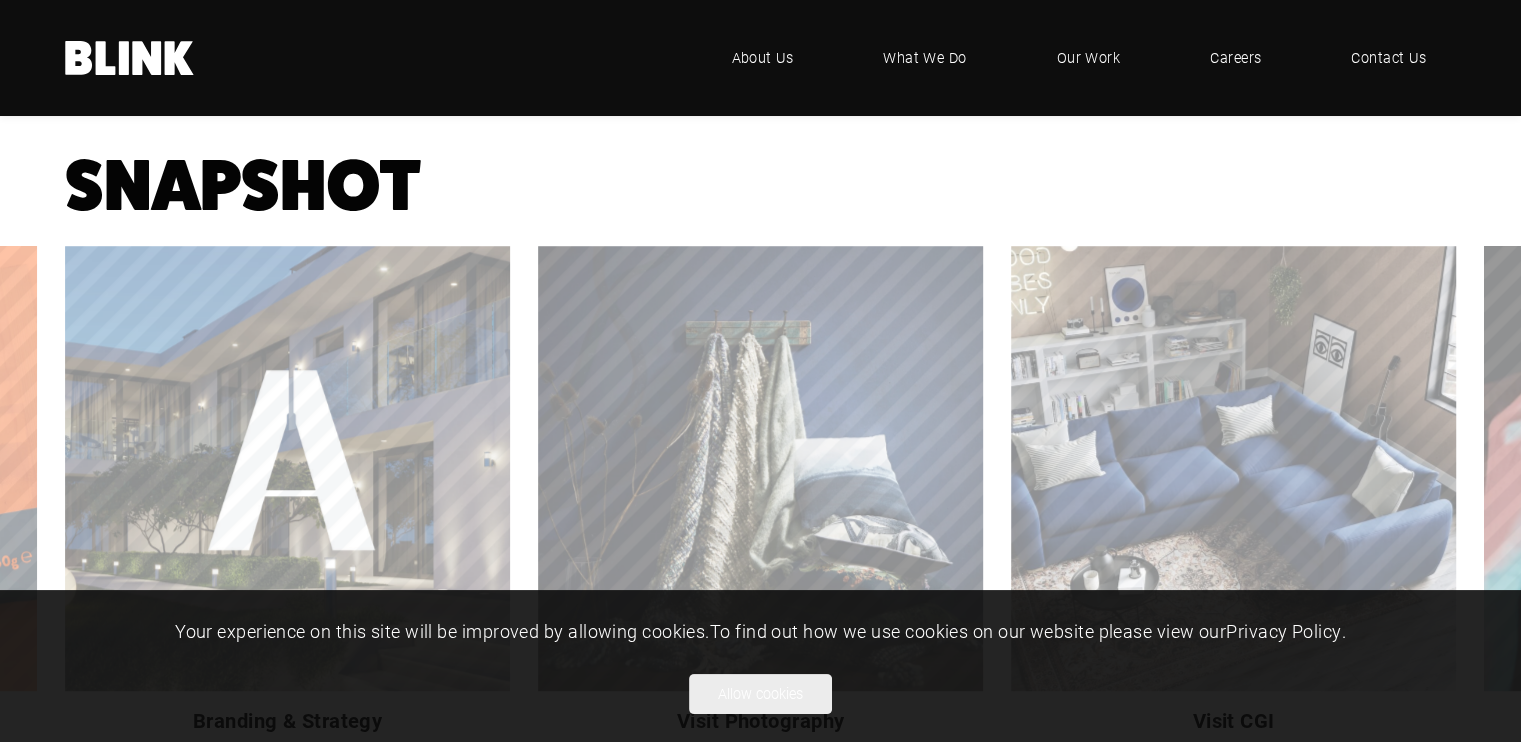 scroll, scrollTop: 880, scrollLeft: 0, axis: vertical 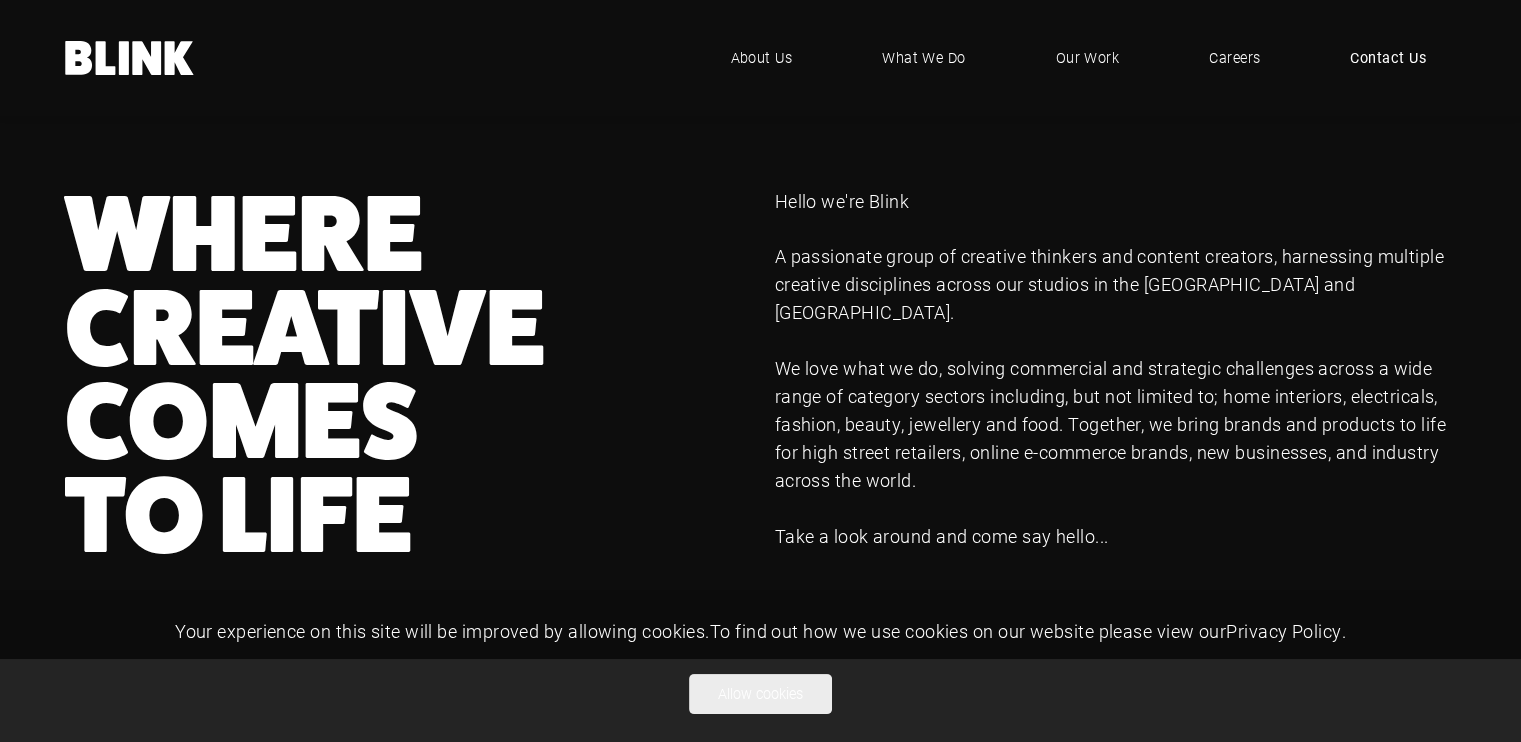 click on "Contact Us" at bounding box center [1388, 58] 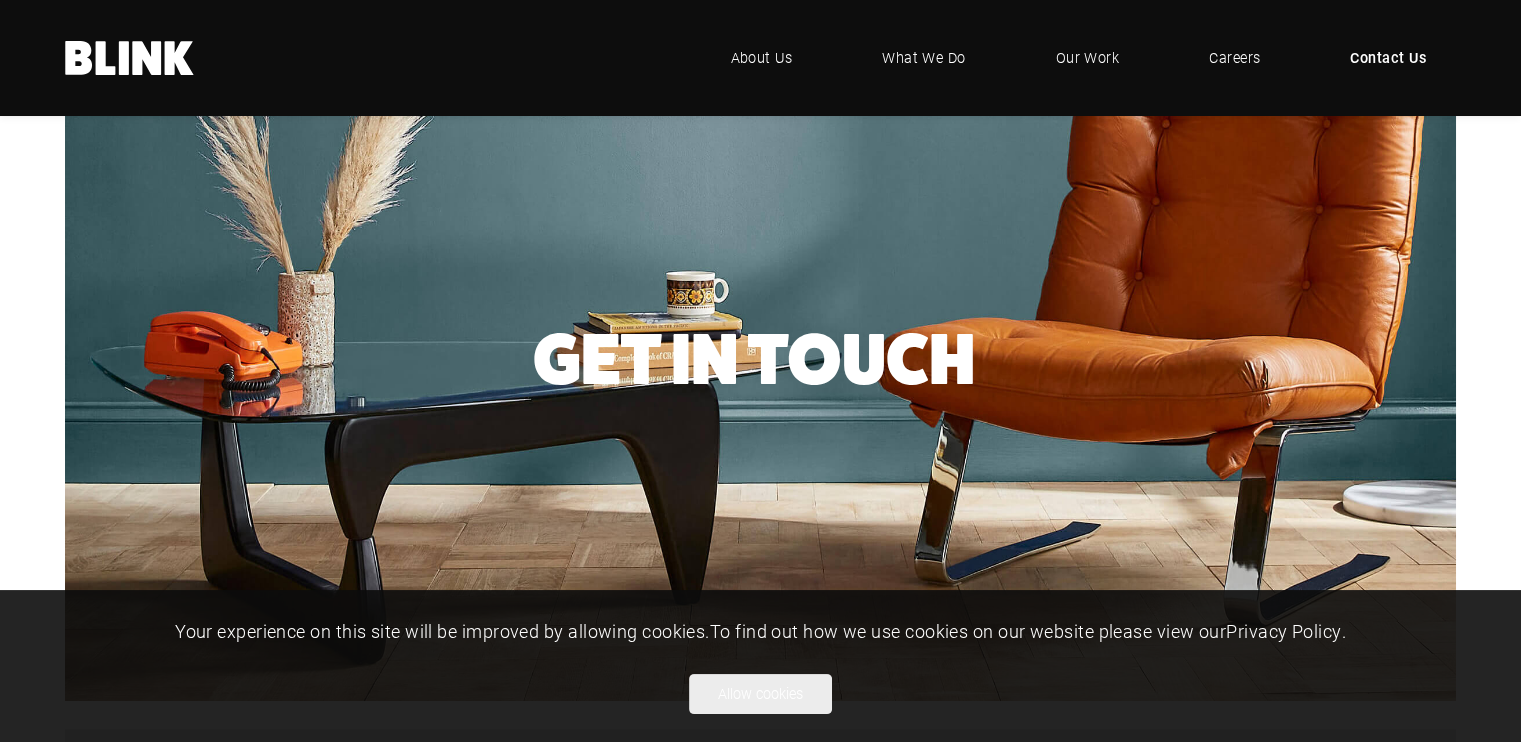 scroll, scrollTop: 700, scrollLeft: 0, axis: vertical 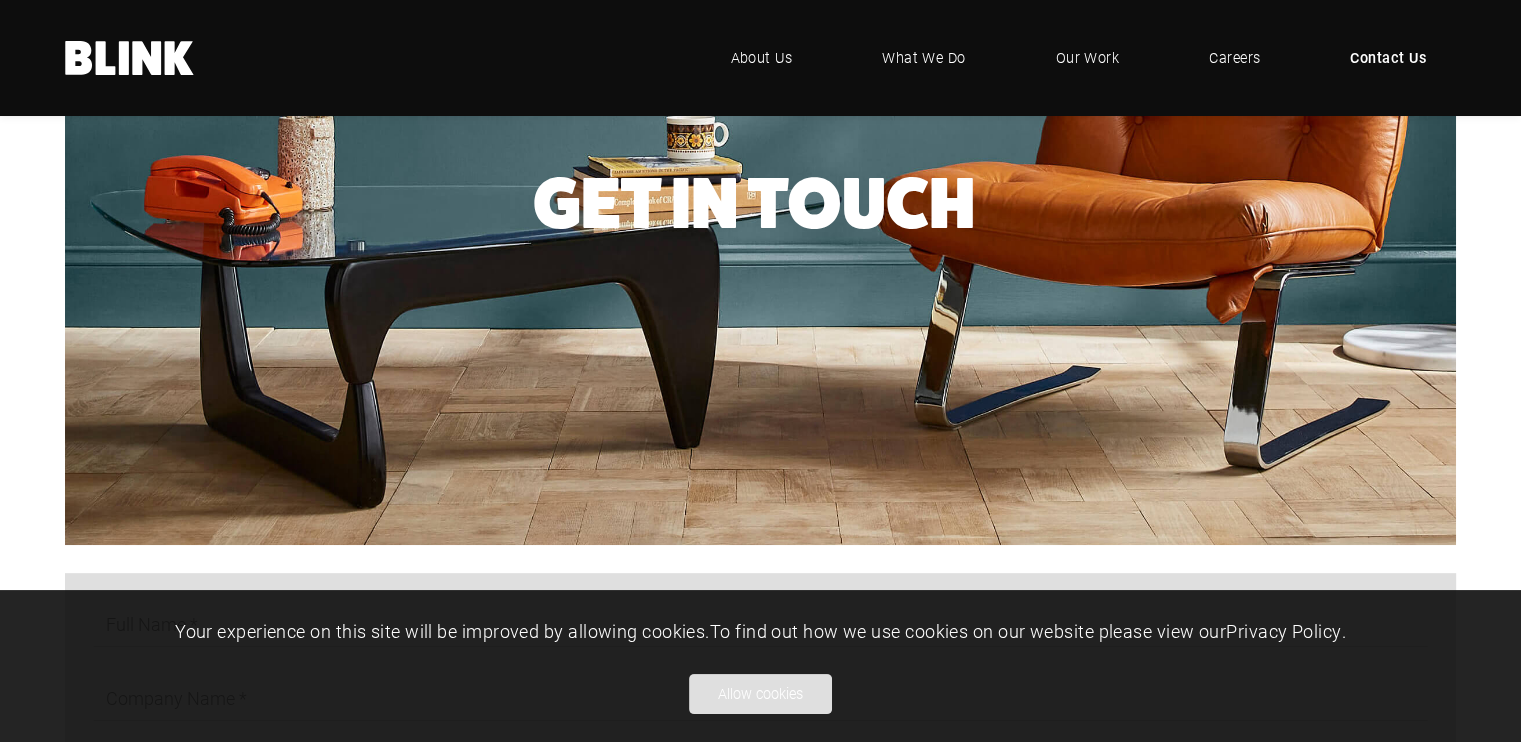click on "Allow cookies" at bounding box center [760, 694] 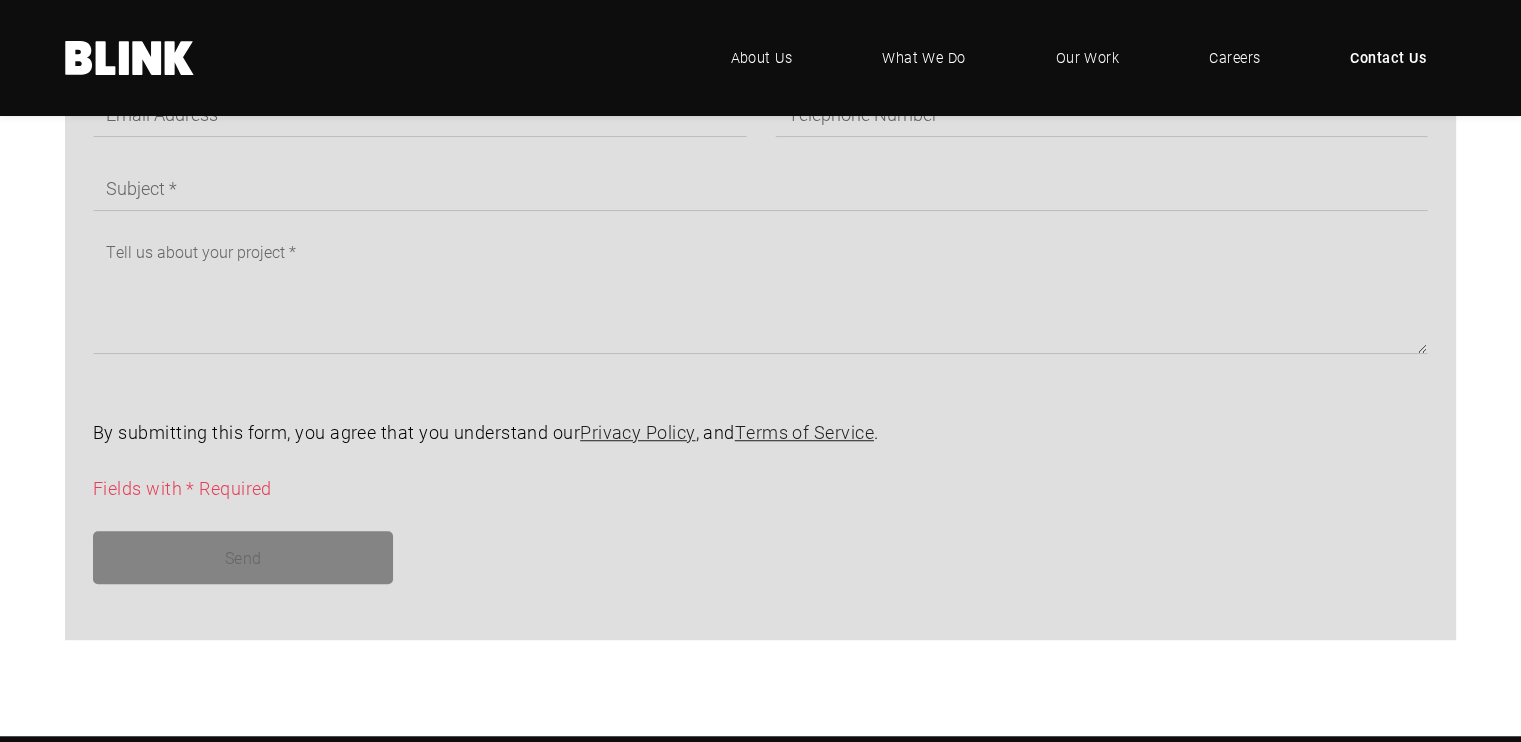 scroll, scrollTop: 1800, scrollLeft: 0, axis: vertical 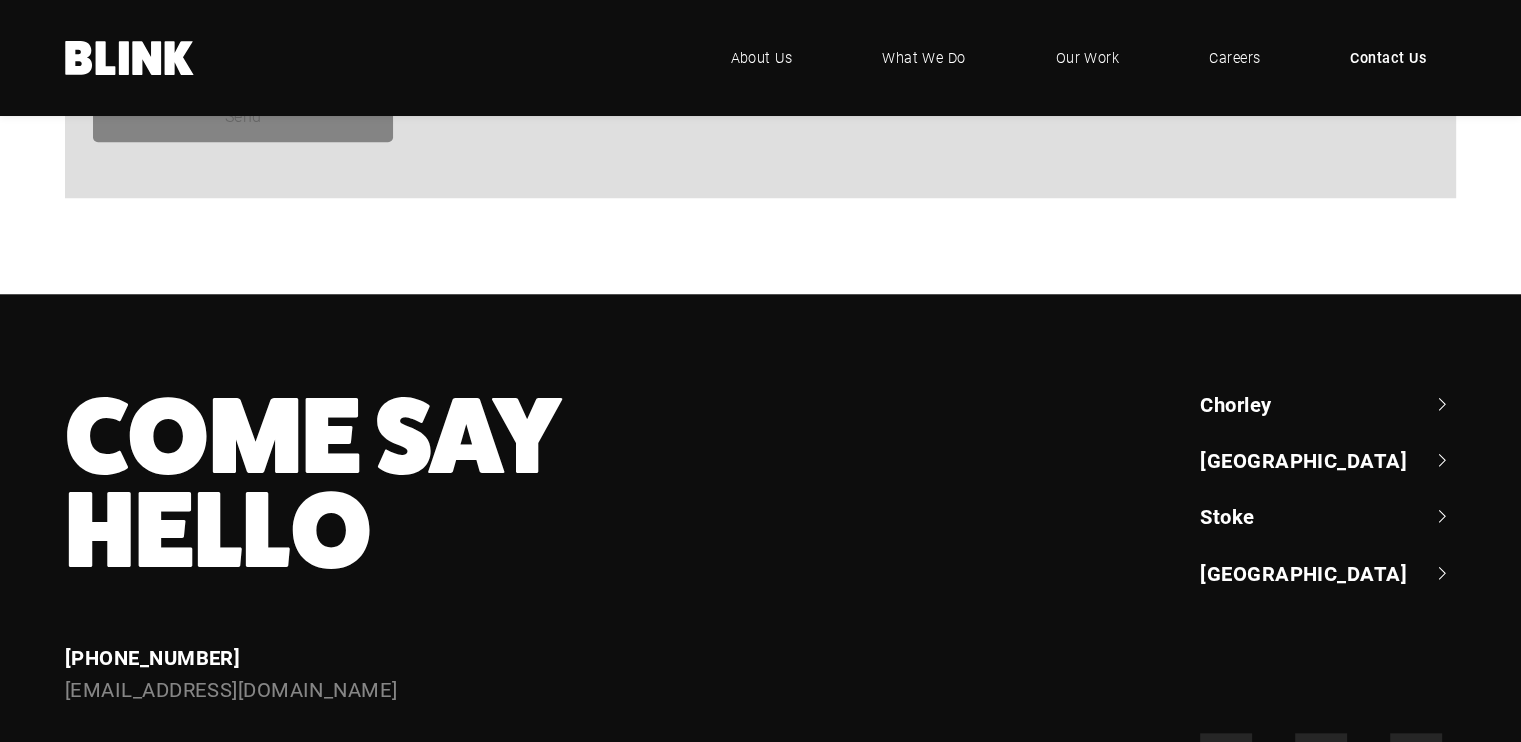 click on "Chorley" at bounding box center [1328, 404] 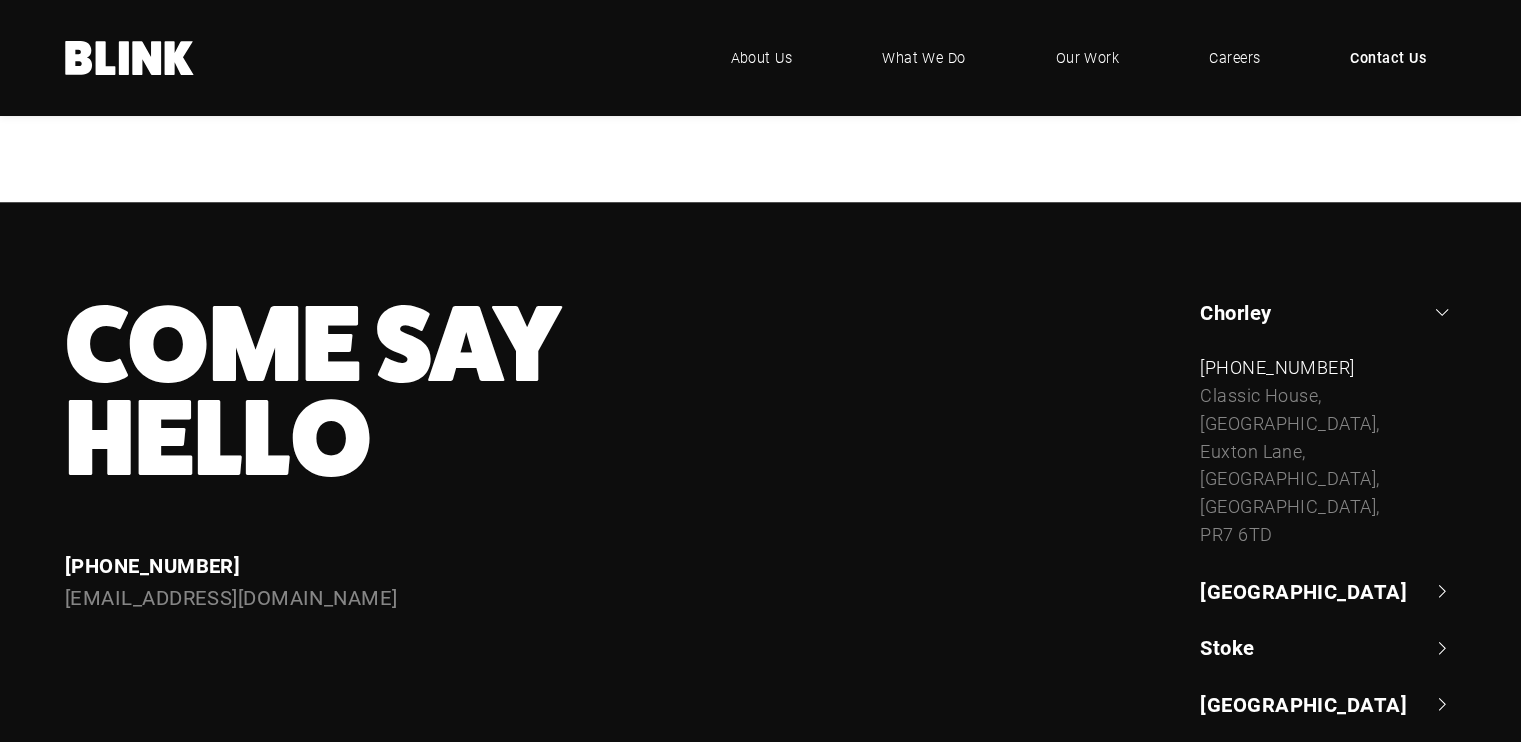 scroll, scrollTop: 2000, scrollLeft: 0, axis: vertical 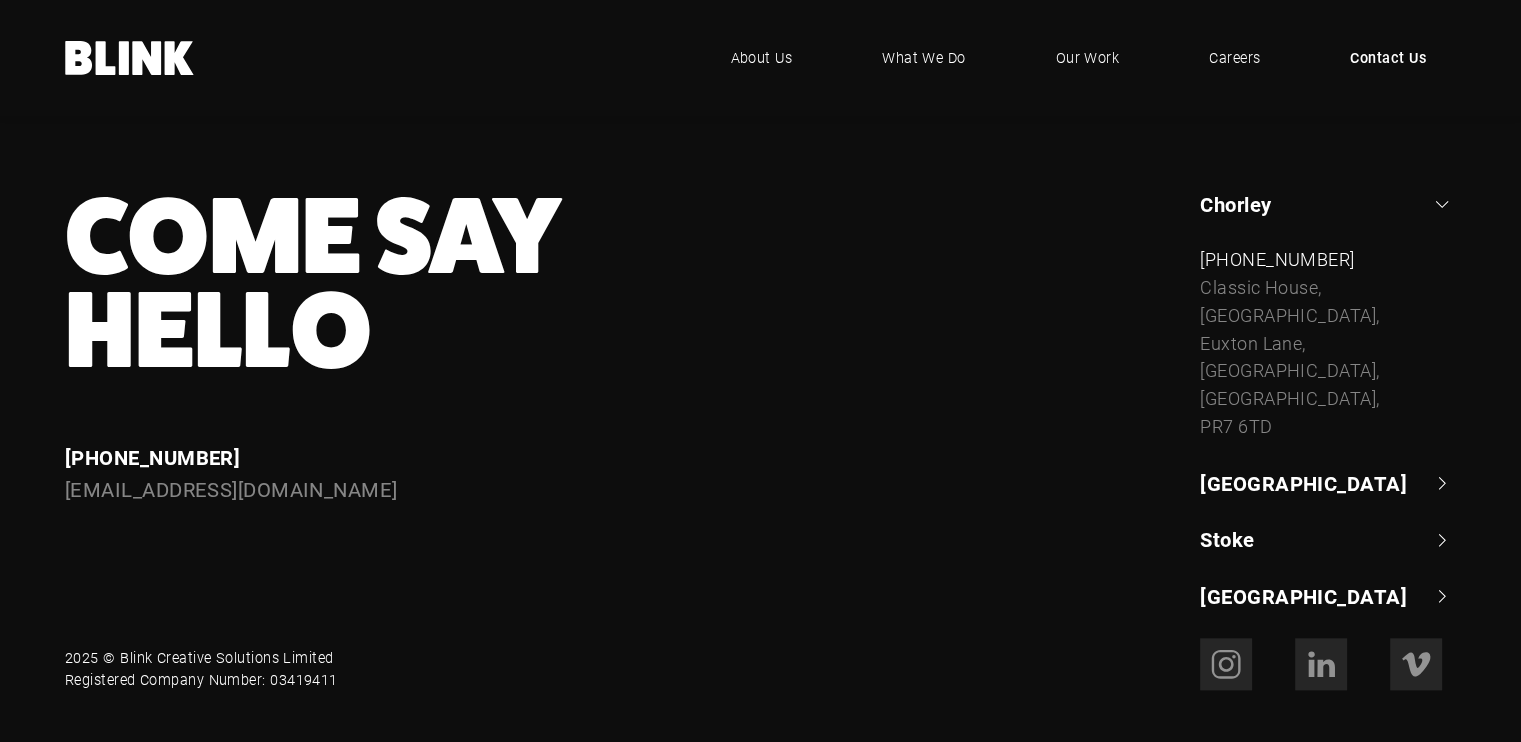 click on "[GEOGRAPHIC_DATA]" at bounding box center (1328, 483) 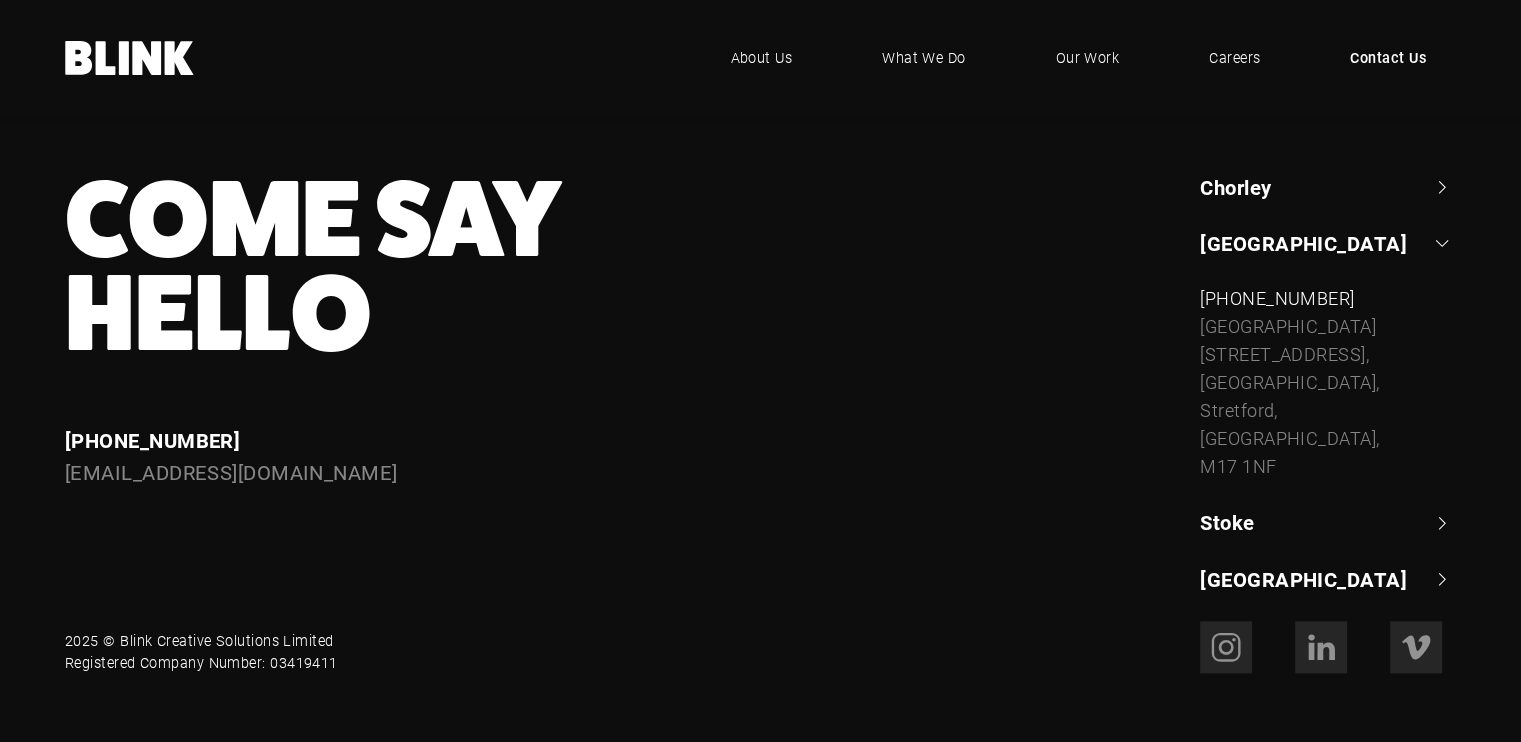scroll, scrollTop: 2023, scrollLeft: 0, axis: vertical 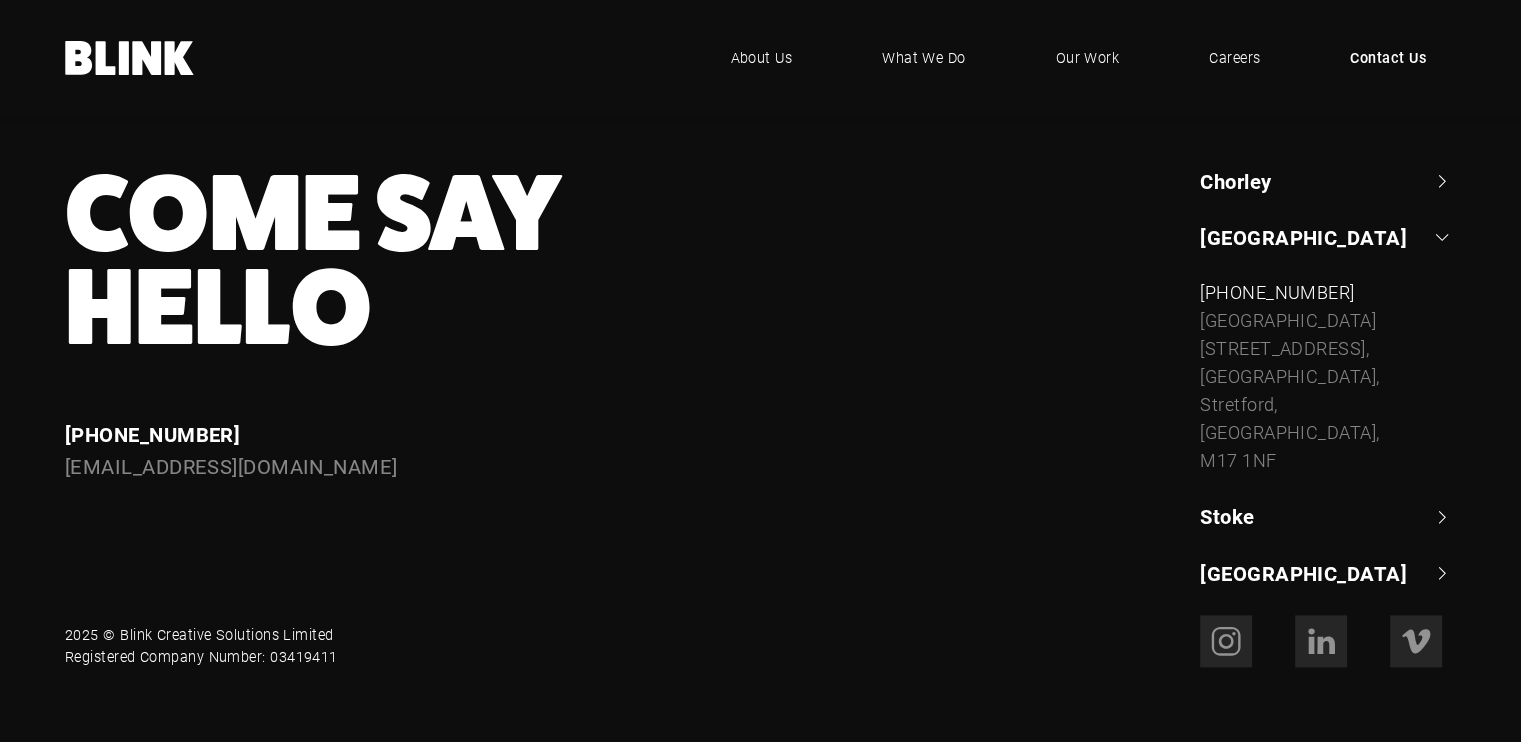 click on "Stoke" at bounding box center [1328, 516] 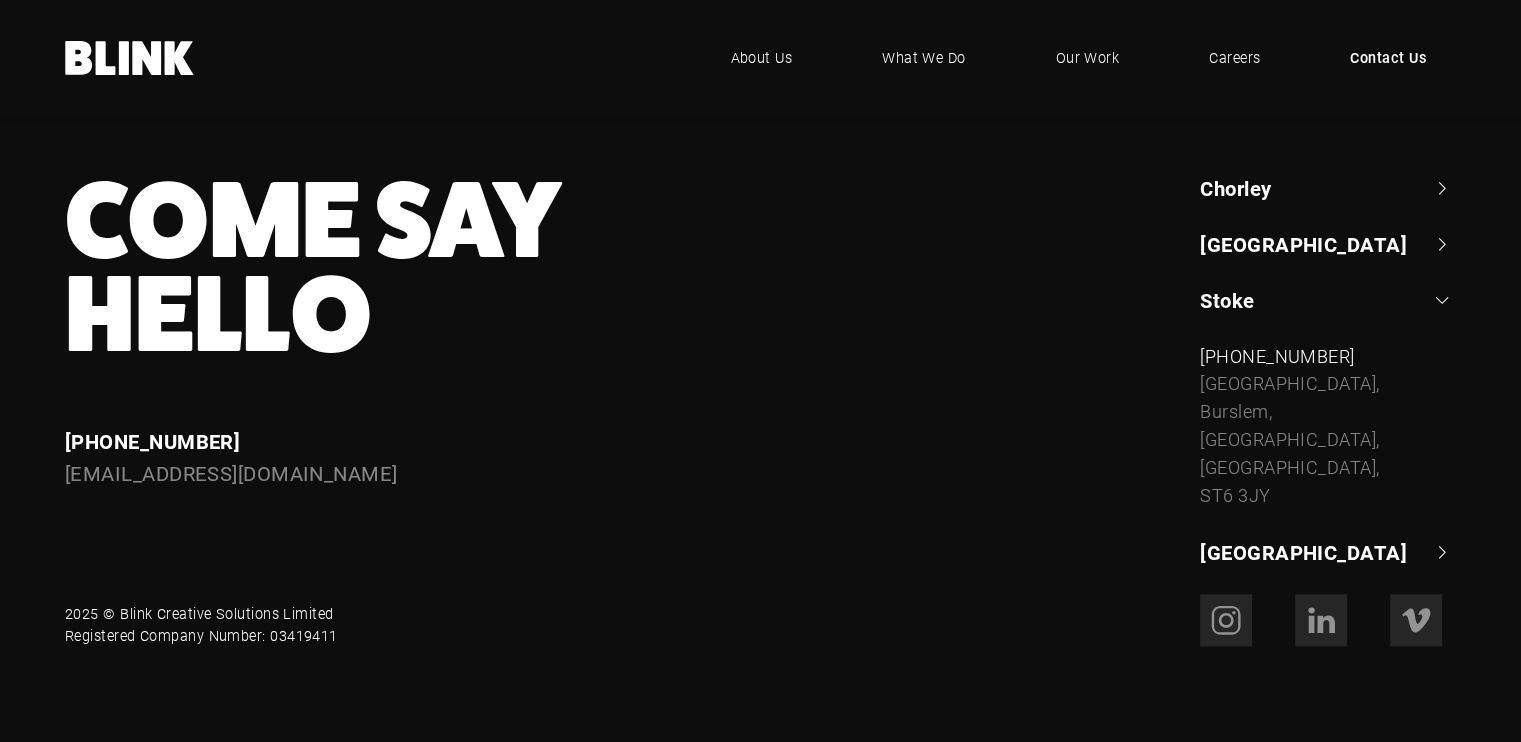 click on "[GEOGRAPHIC_DATA]" at bounding box center [1328, 552] 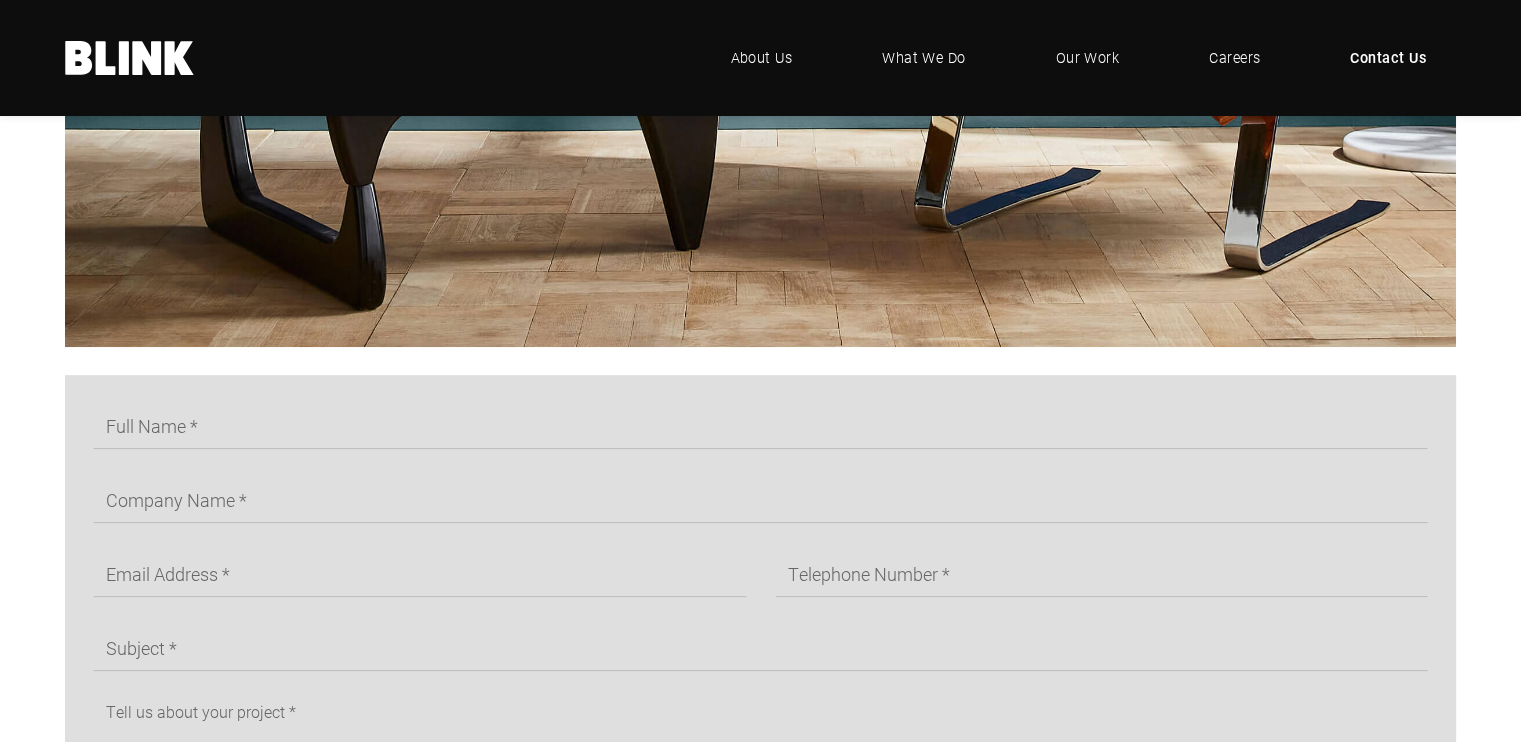 scroll, scrollTop: 635, scrollLeft: 0, axis: vertical 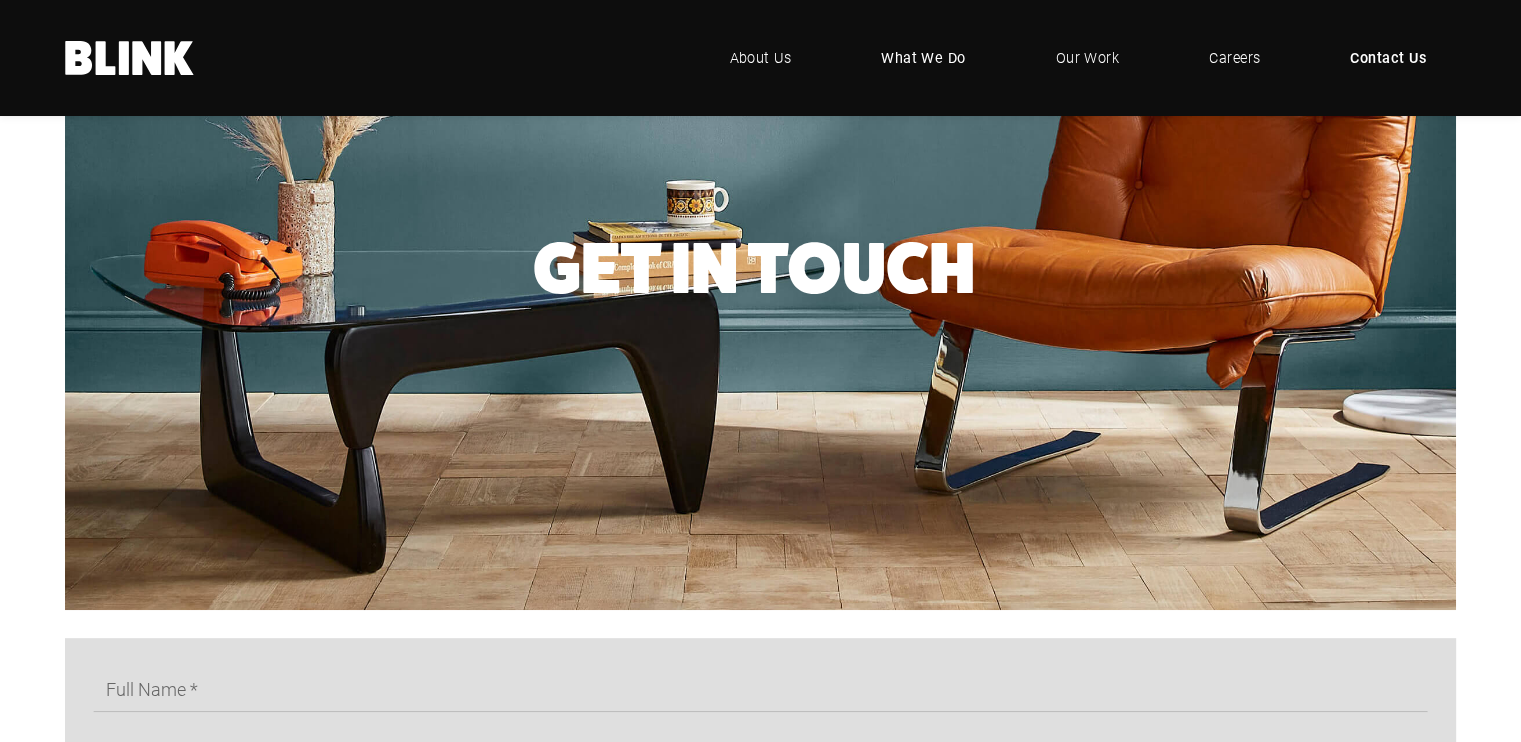 click on "What We Do" at bounding box center (923, 58) 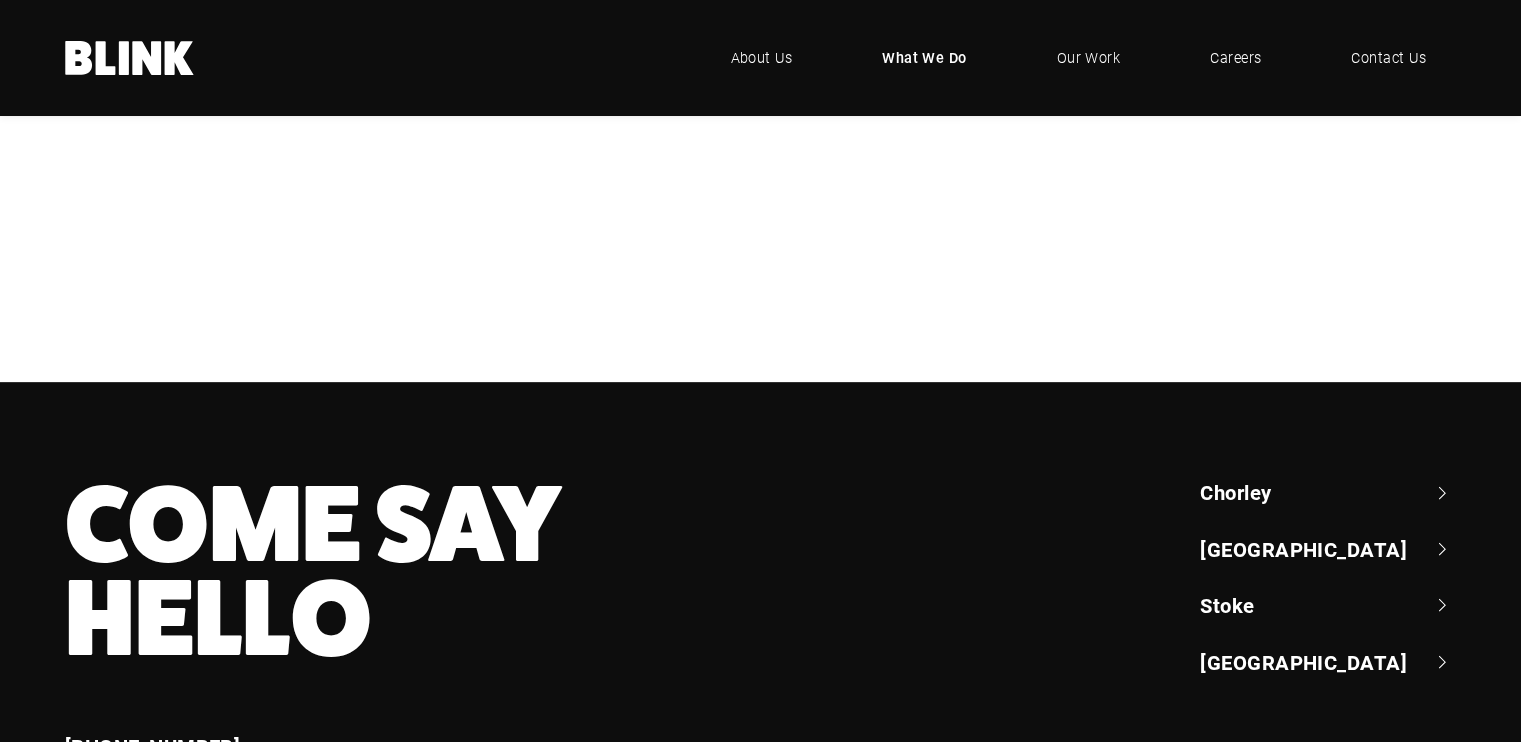 scroll, scrollTop: 1000, scrollLeft: 0, axis: vertical 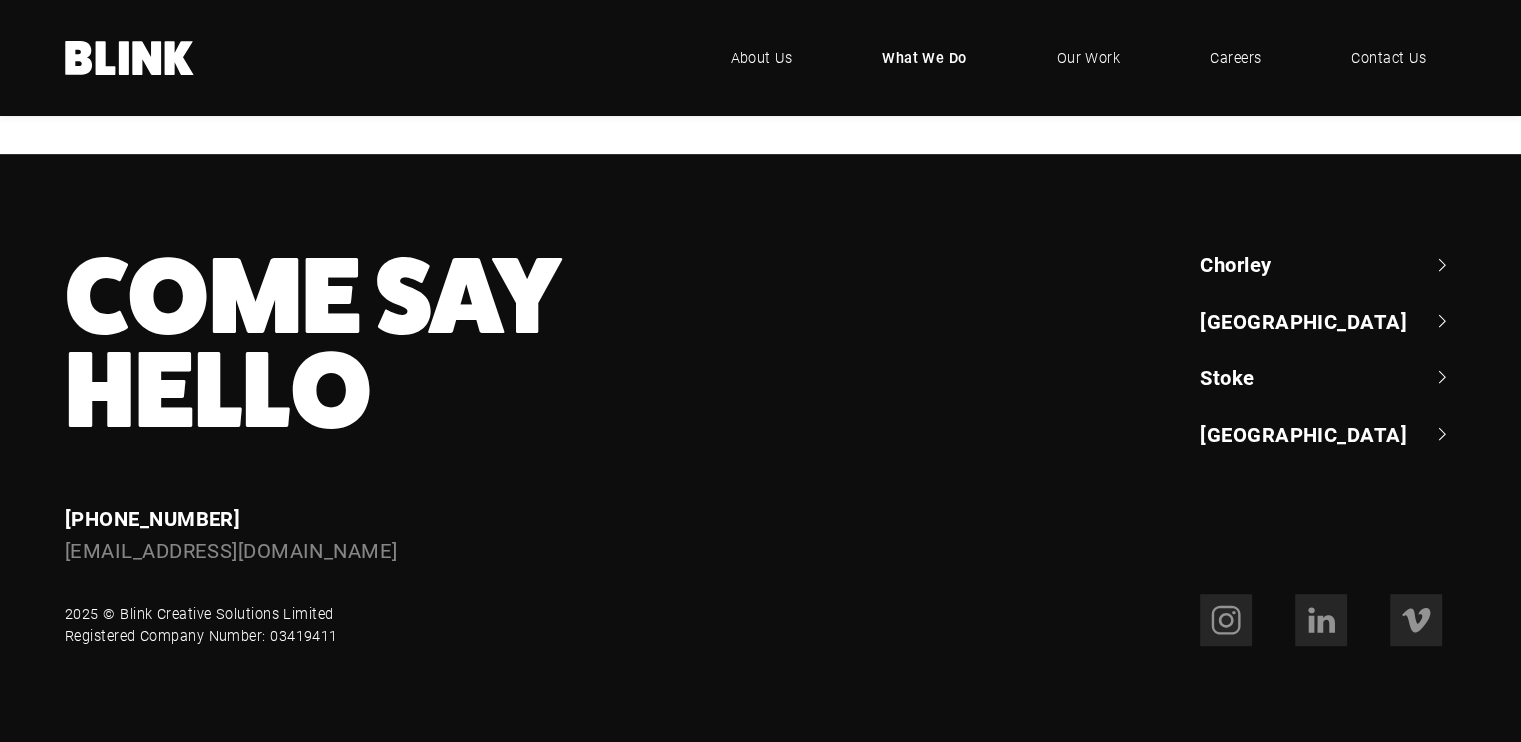 click on "China - Creative & Logistics" at bounding box center (0, 0) 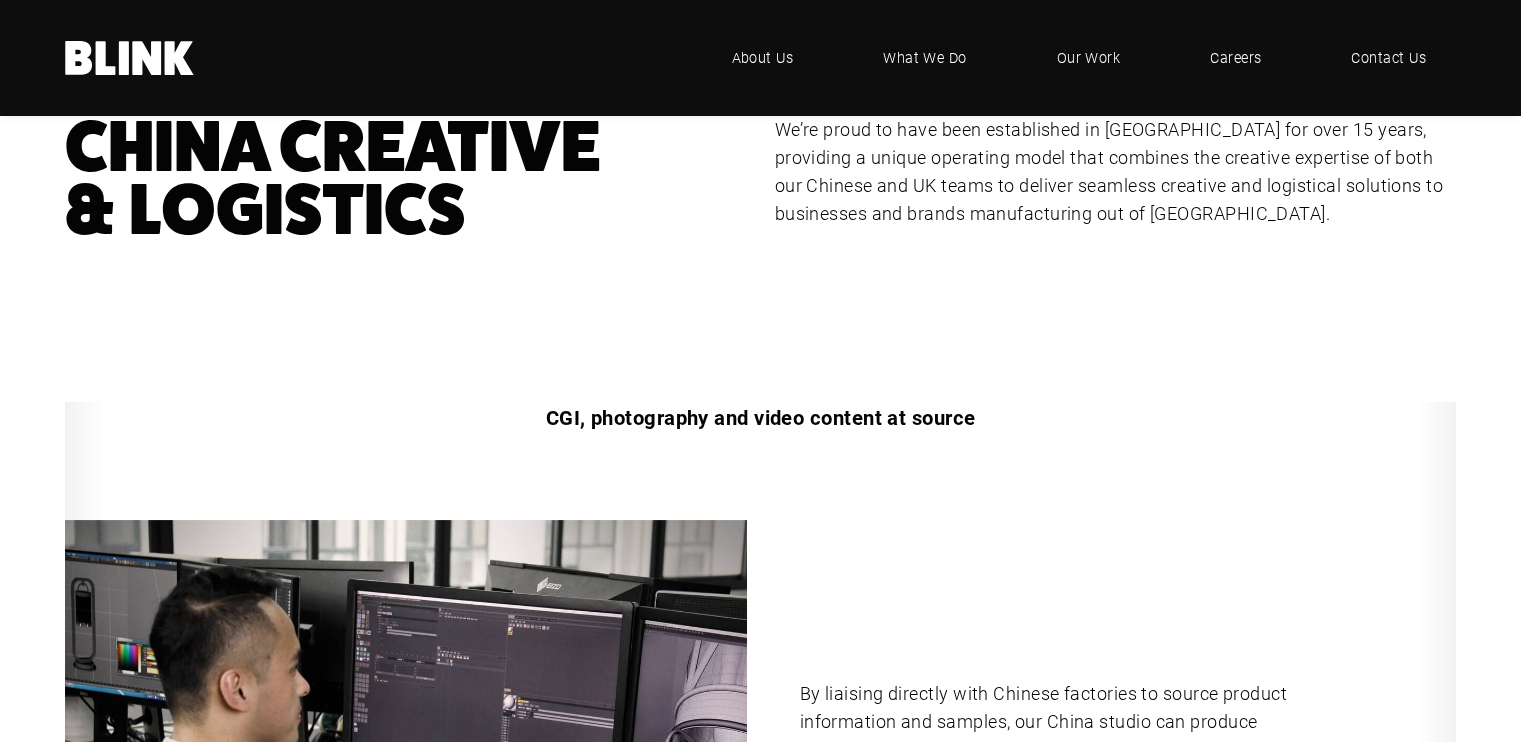 scroll, scrollTop: 100, scrollLeft: 0, axis: vertical 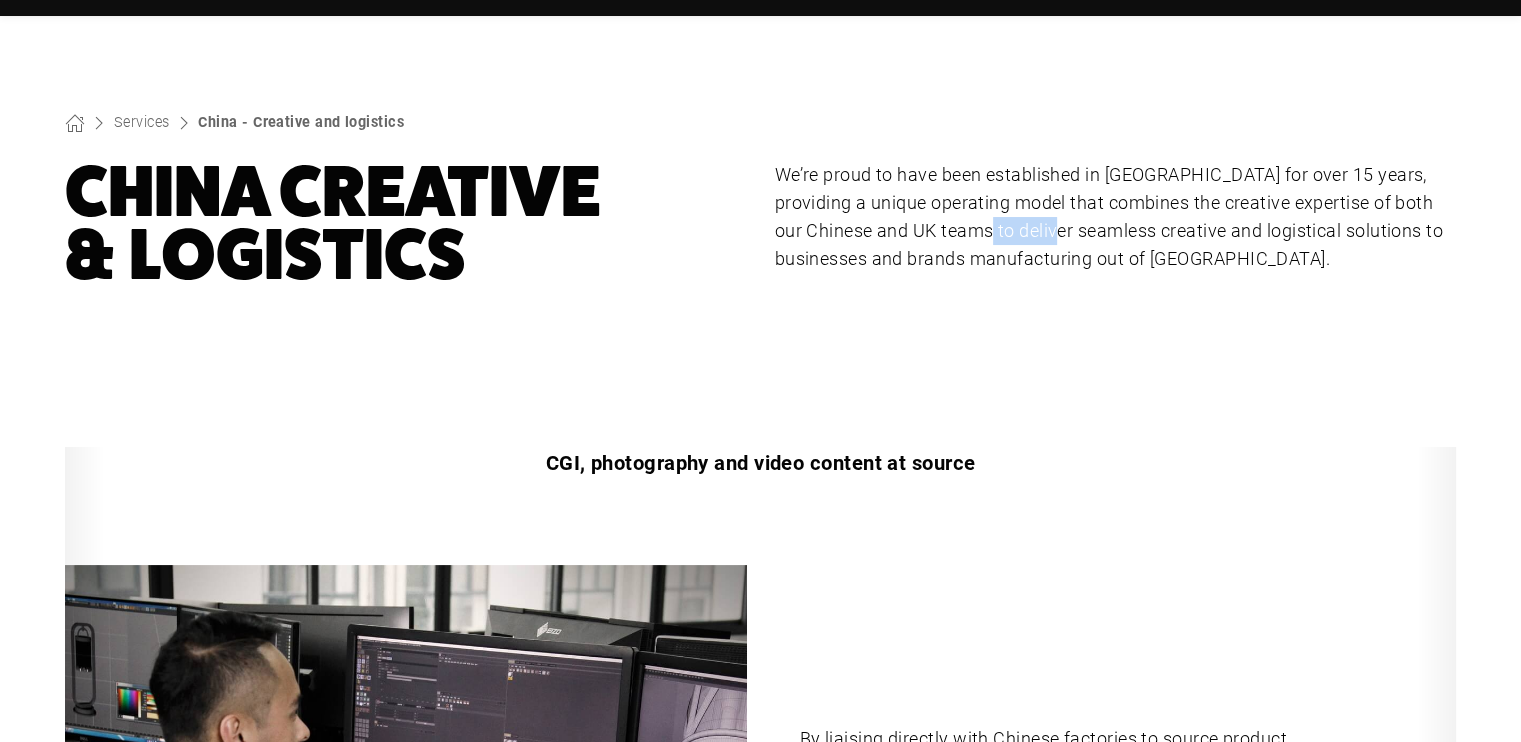 drag, startPoint x: 1058, startPoint y: 235, endPoint x: 979, endPoint y: 232, distance: 79.05694 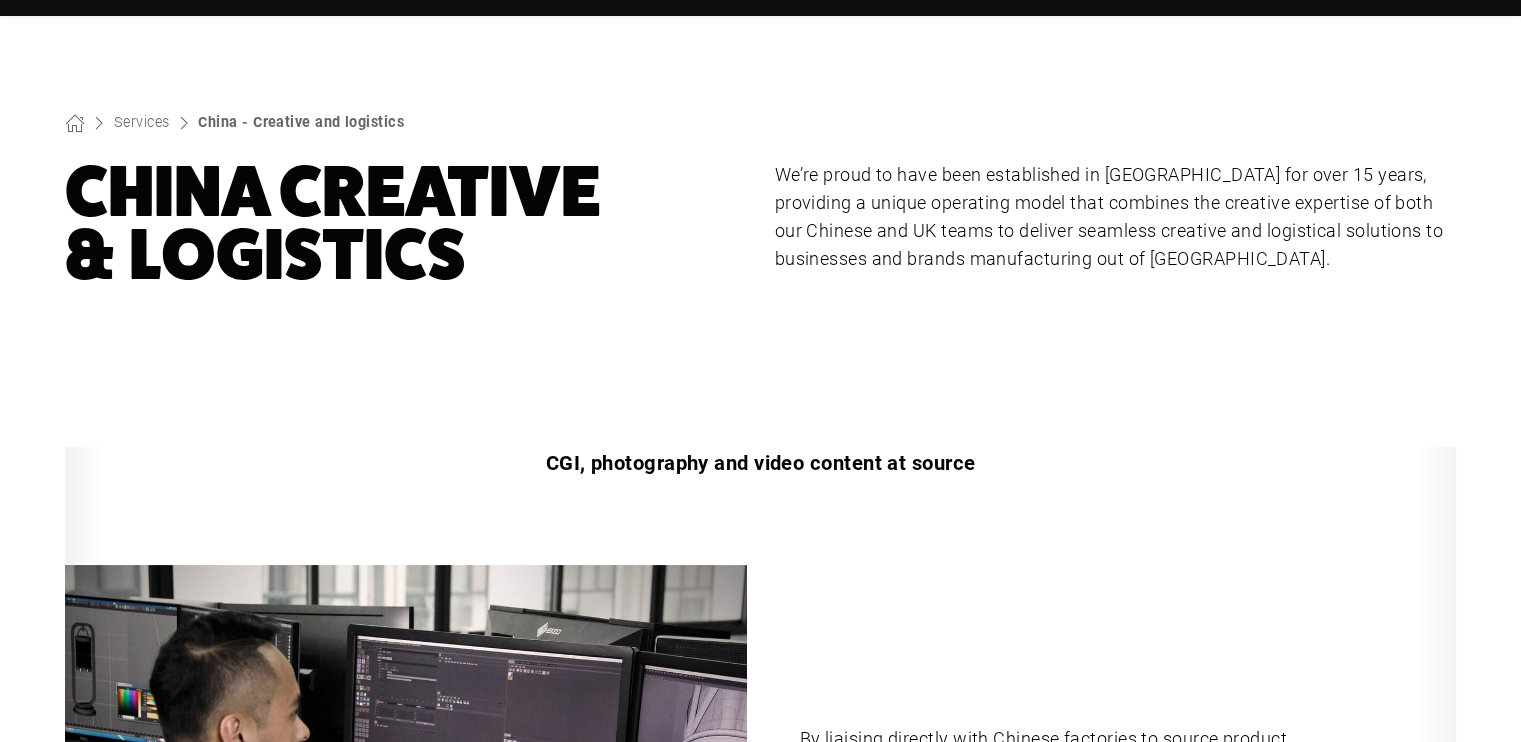 click on "Services     China - Creative and logistics   China Creative & Logistics   We’re proud to have been established in China for over 15 years, providing a unique operating model that combines the creative expertise of both our Chinese and UK teams to deliver seamless creative and logistical solutions to businesses and brands manufacturing out of China." at bounding box center (760, 199) 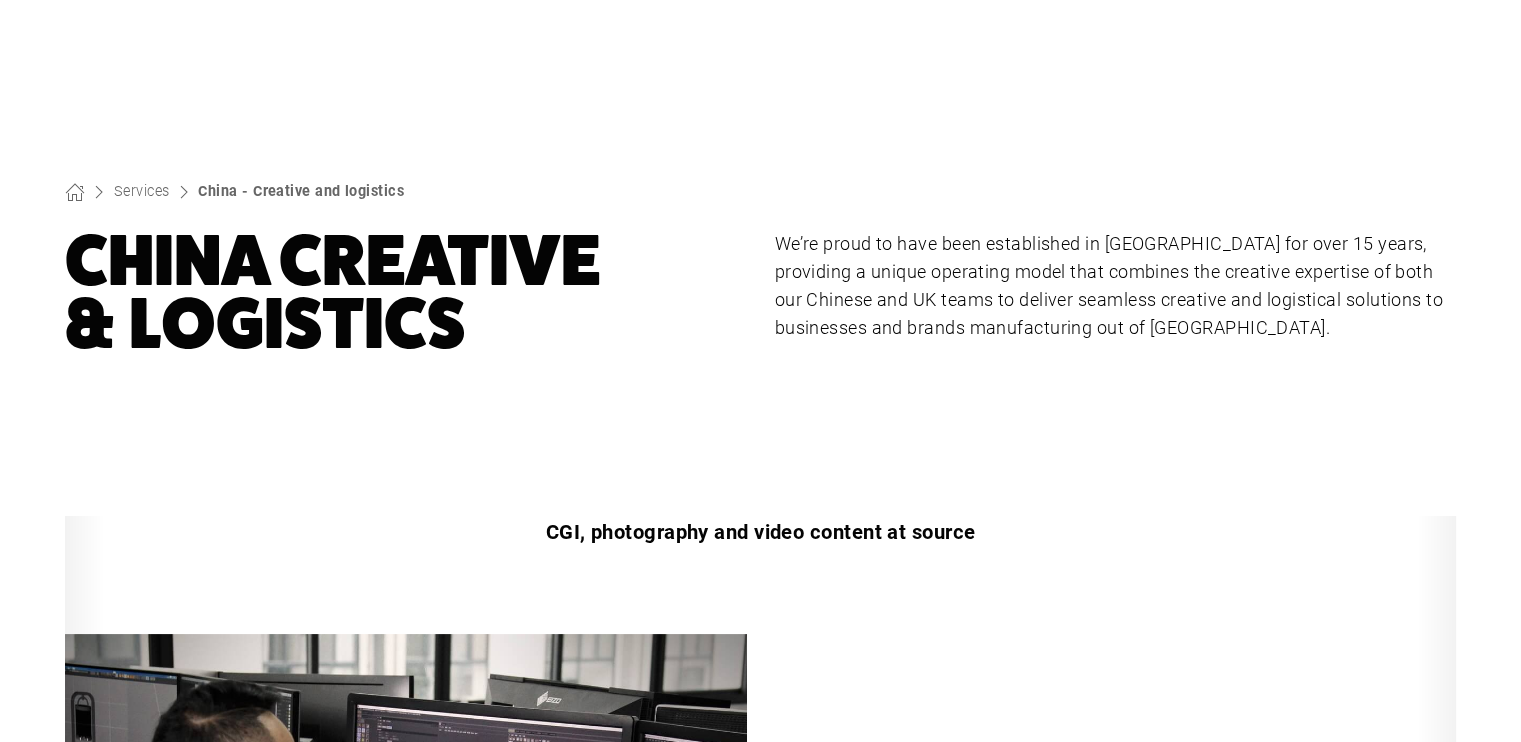 scroll, scrollTop: 0, scrollLeft: 0, axis: both 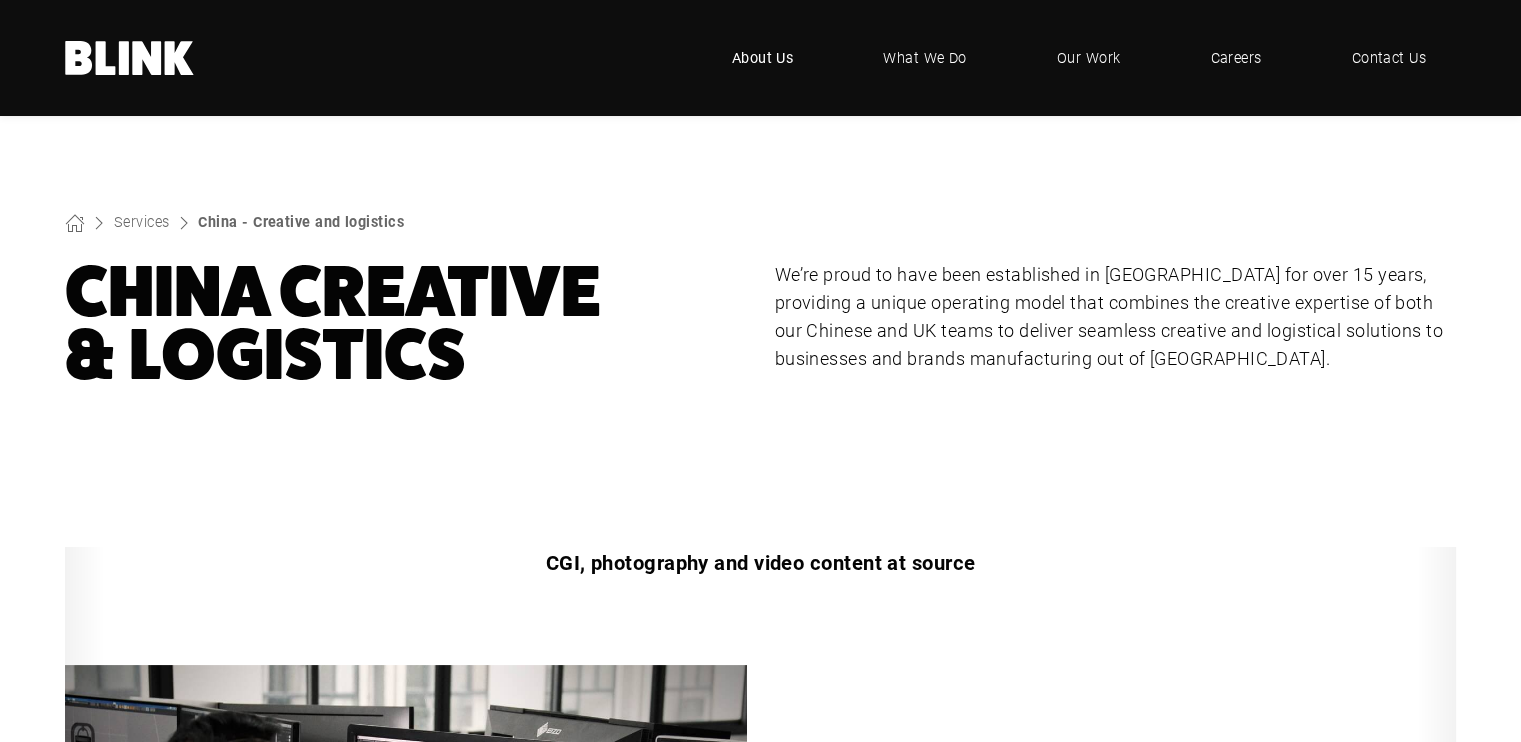 click on "About Us" at bounding box center (763, 58) 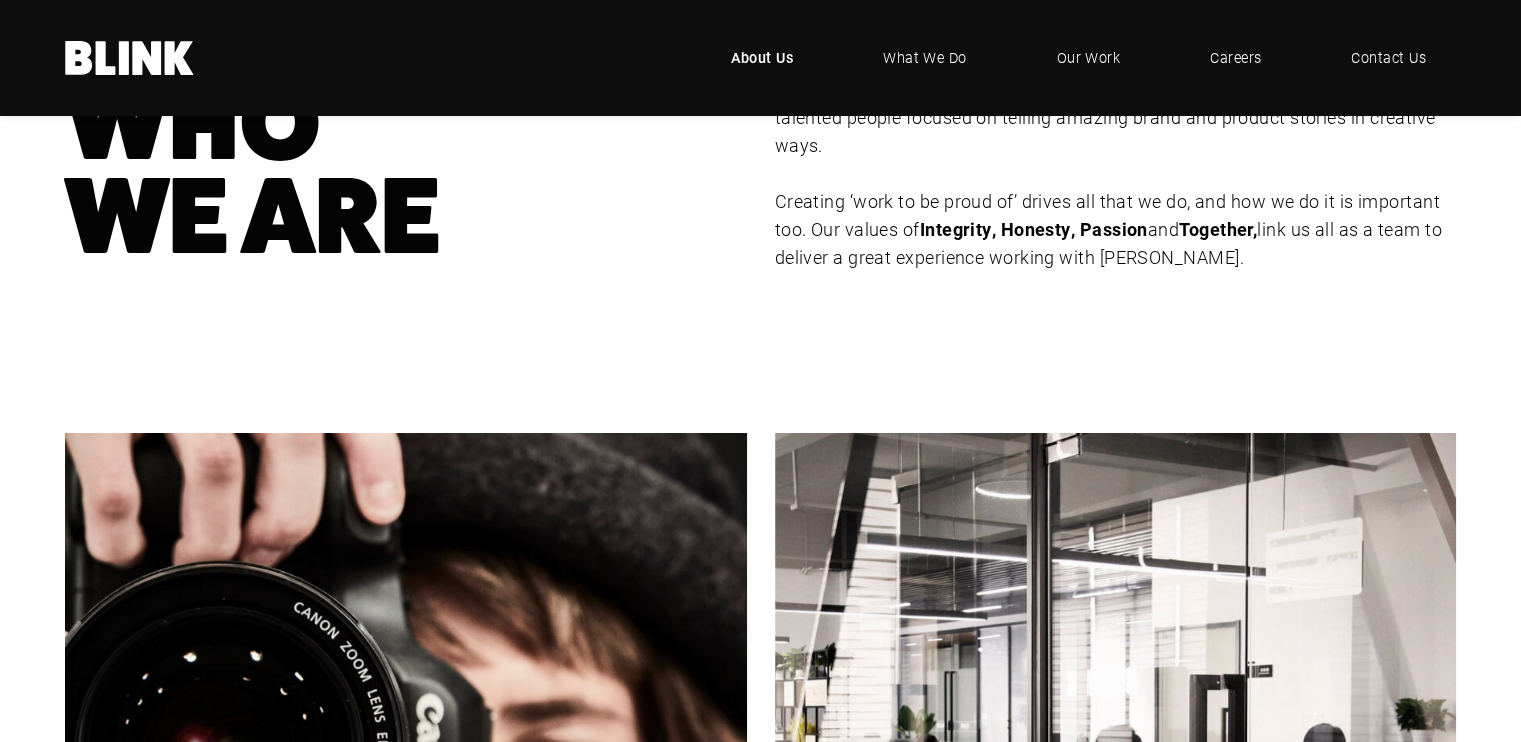 scroll, scrollTop: 100, scrollLeft: 0, axis: vertical 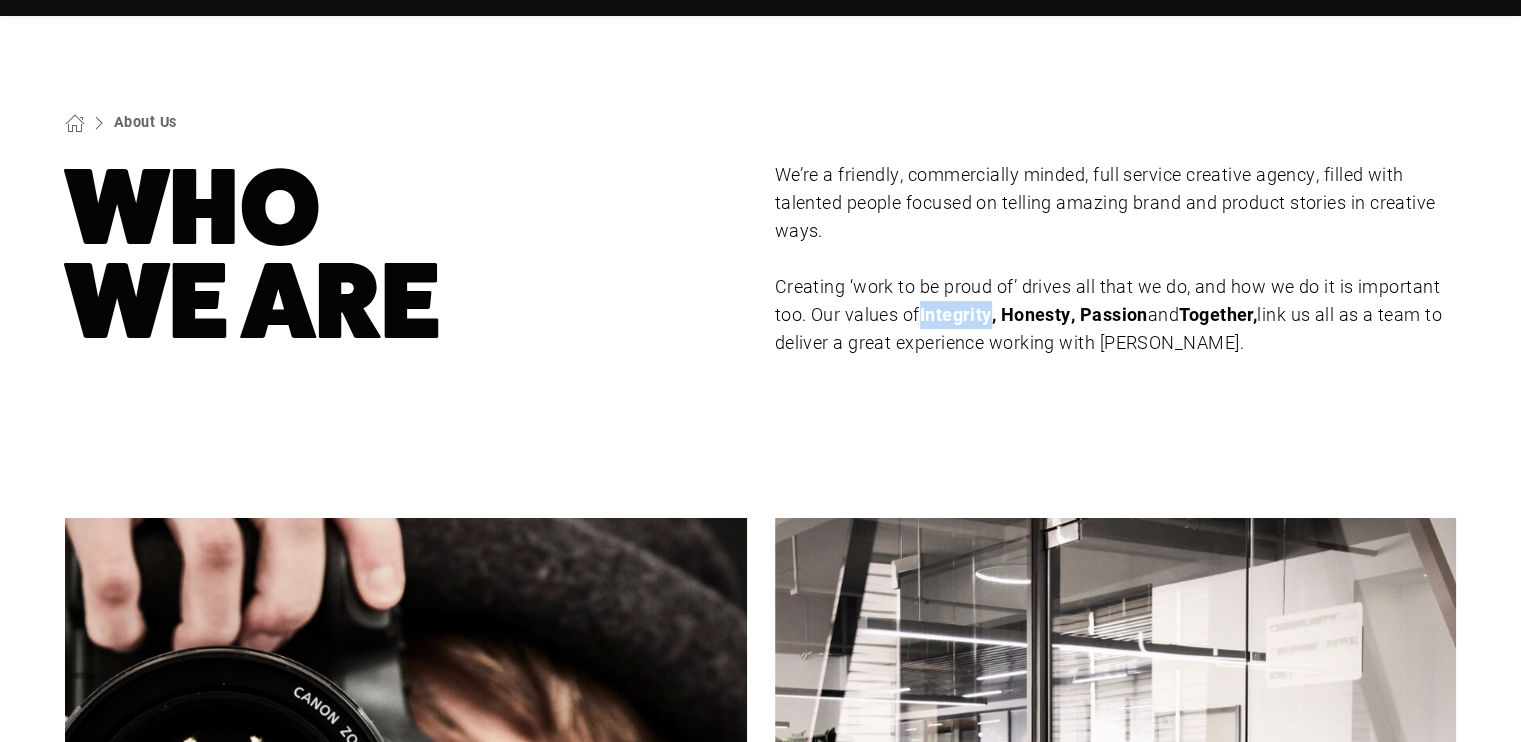 drag, startPoint x: 994, startPoint y: 323, endPoint x: 927, endPoint y: 321, distance: 67.02985 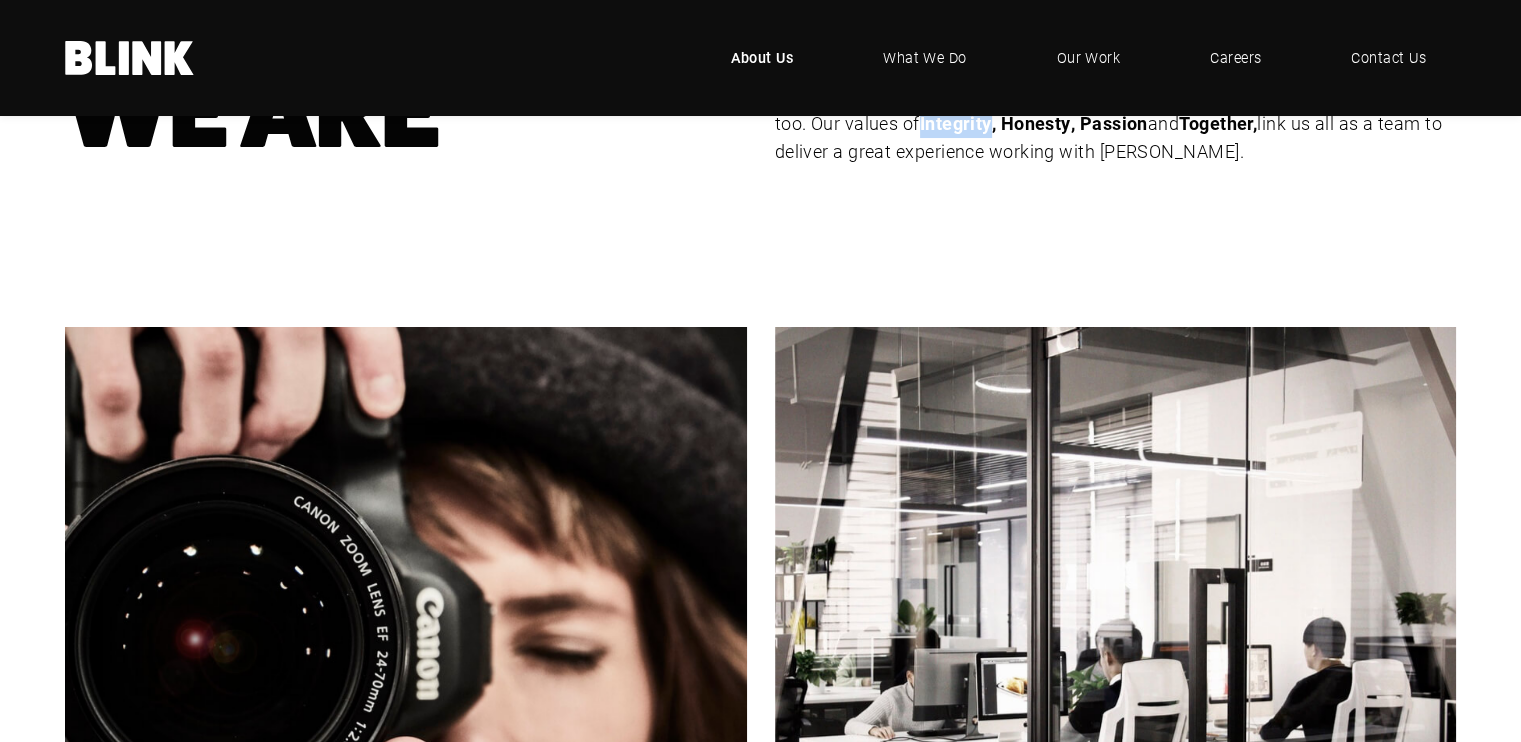 scroll, scrollTop: 200, scrollLeft: 0, axis: vertical 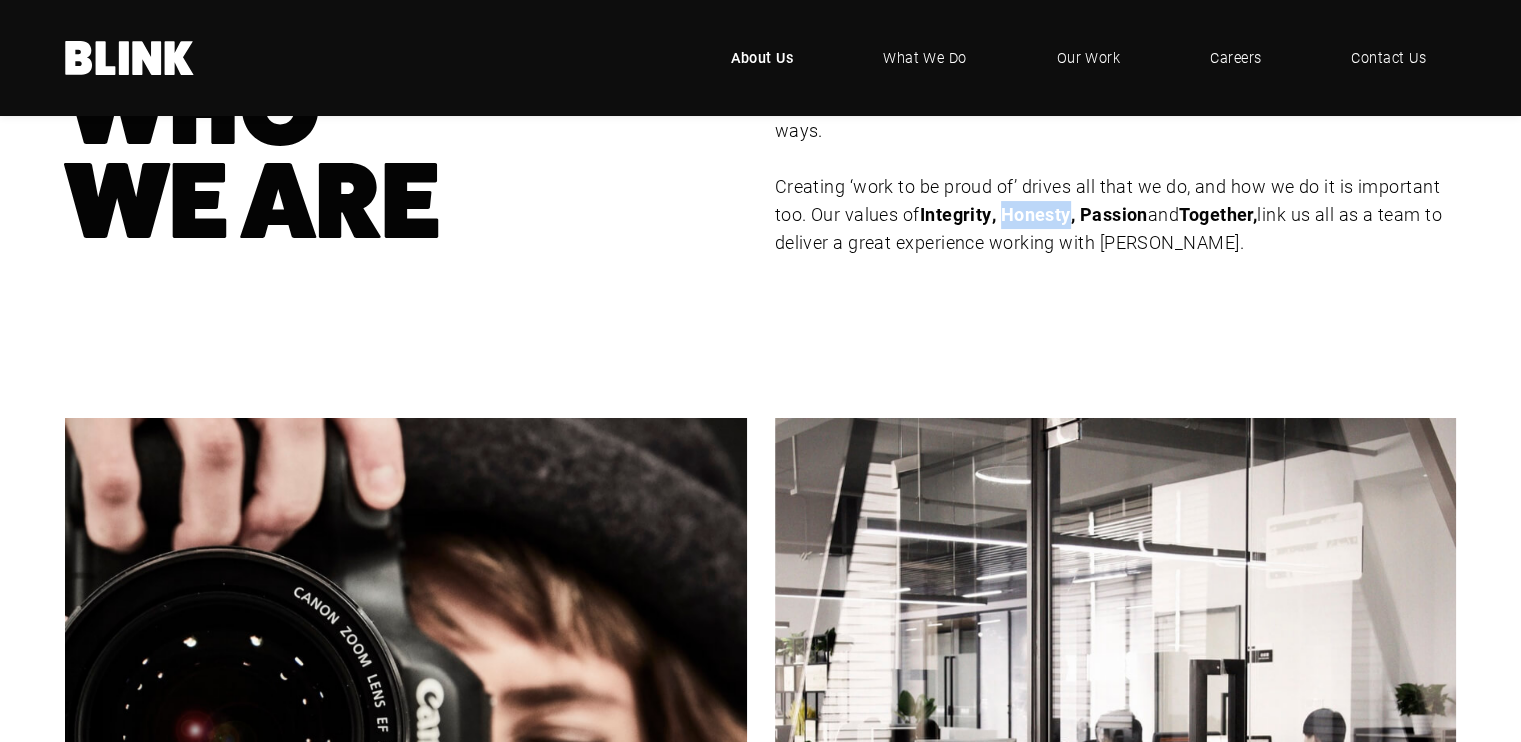 drag, startPoint x: 1072, startPoint y: 219, endPoint x: 1007, endPoint y: 217, distance: 65.03076 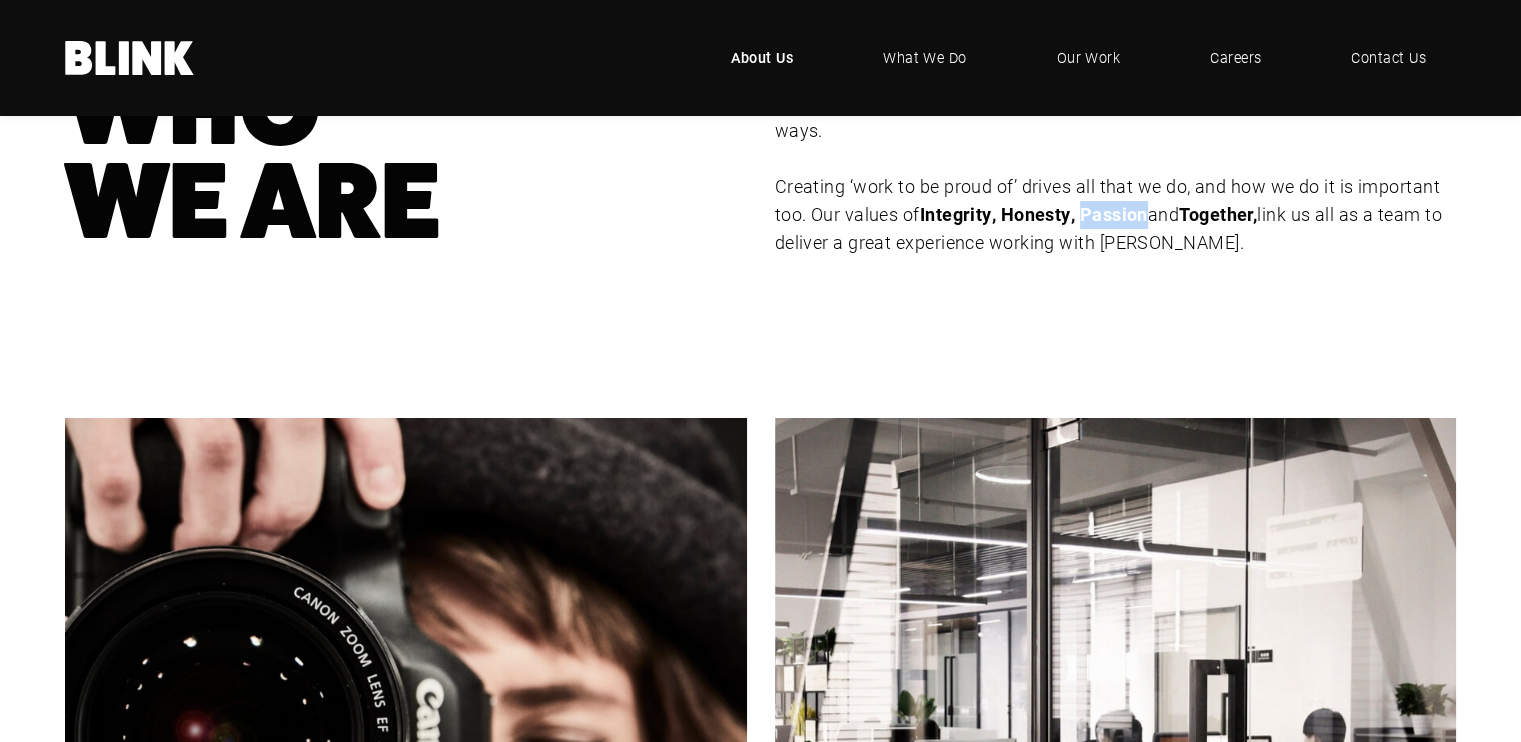 drag, startPoint x: 1153, startPoint y: 211, endPoint x: 1088, endPoint y: 213, distance: 65.03076 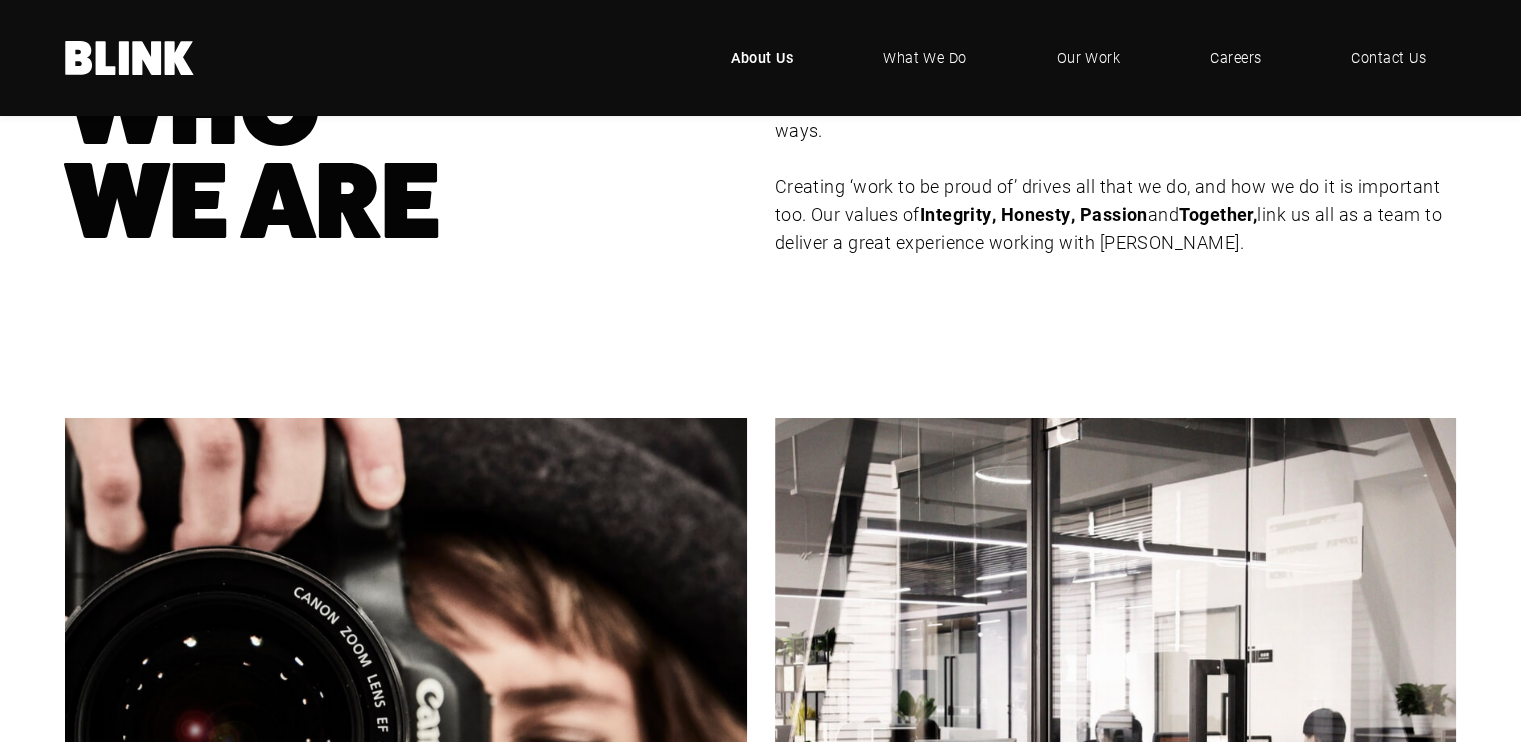 click on "About Us   Who We Are   We’re a friendly, commercially minded, full service creative agency, filled with talented people focused on telling amazing brand and product stories in creative ways.   Creating ‘work to be proud of’ drives all that we do, and how we do it is important too. Our values of  Integrity, Honesty, Passion  and  Together,  link us all as a team to deliver a great experience working with Blink." at bounding box center [760, 134] 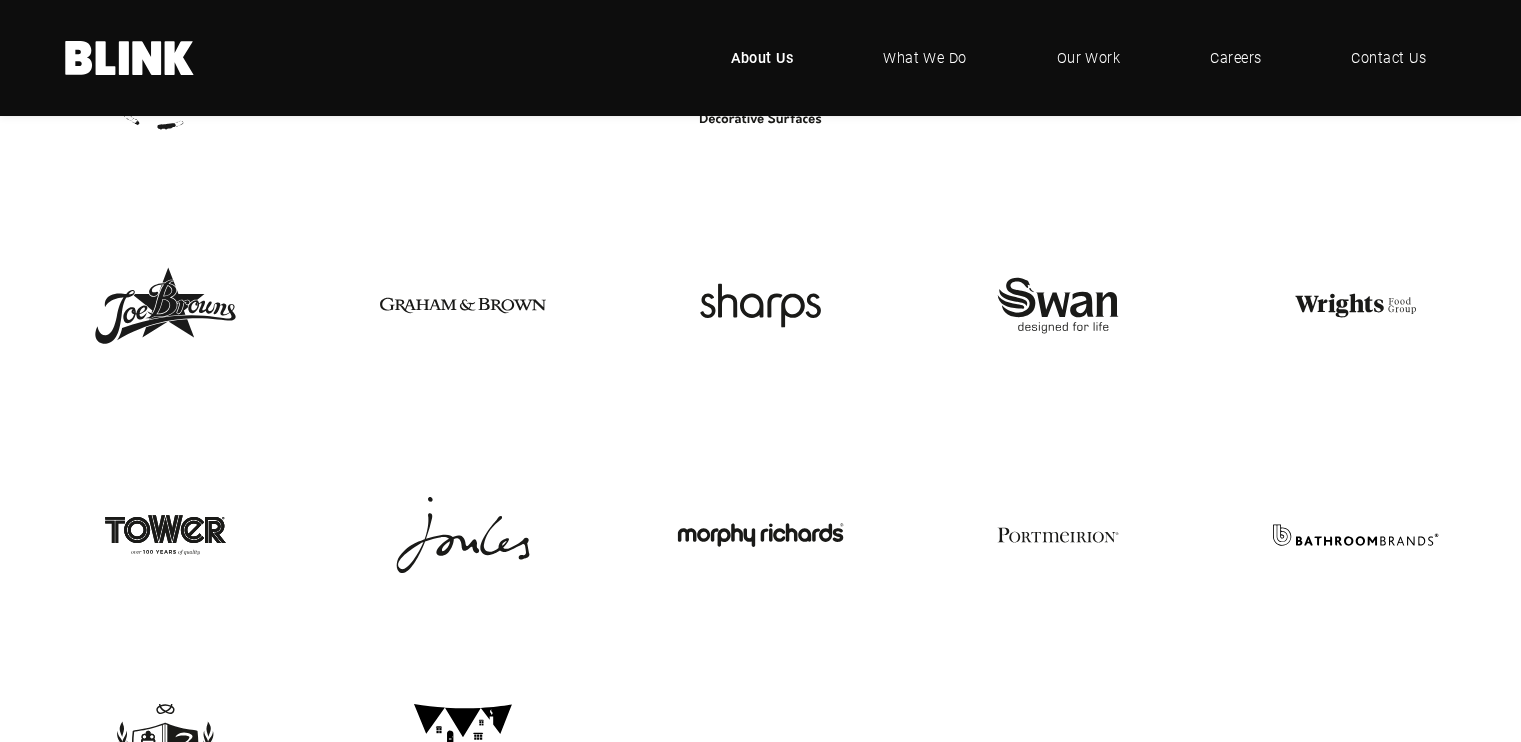 scroll, scrollTop: 3600, scrollLeft: 0, axis: vertical 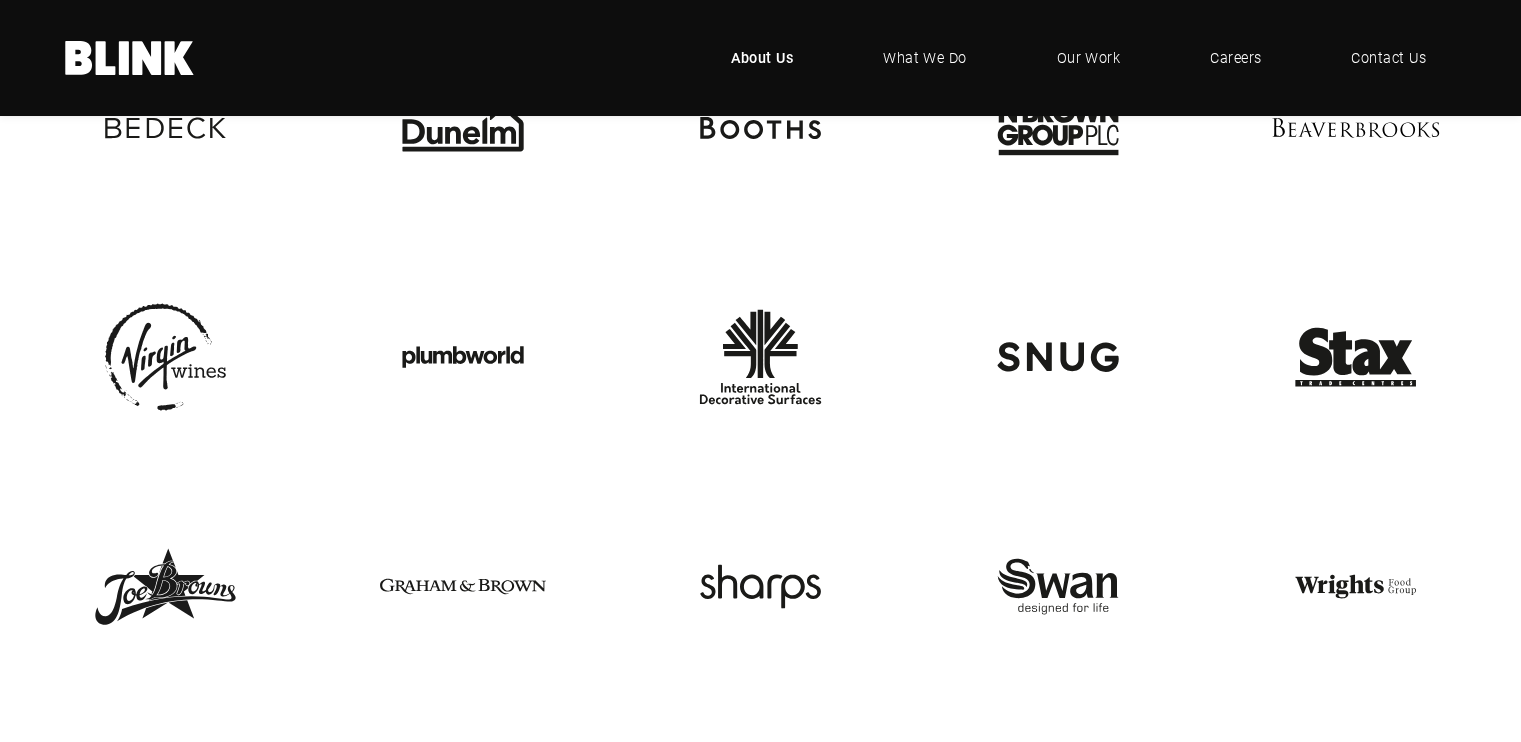 click at bounding box center [1355, 356] 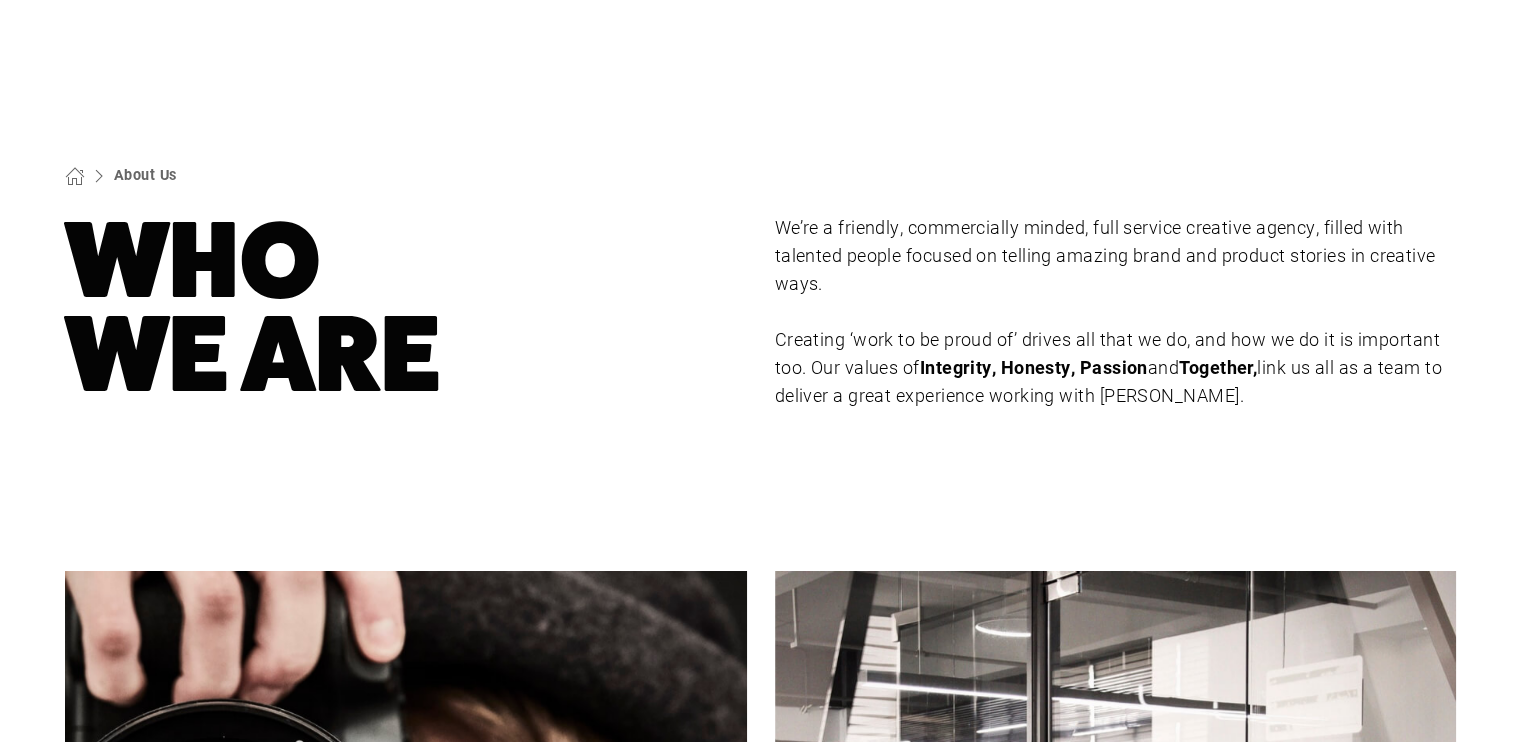 scroll, scrollTop: 0, scrollLeft: 0, axis: both 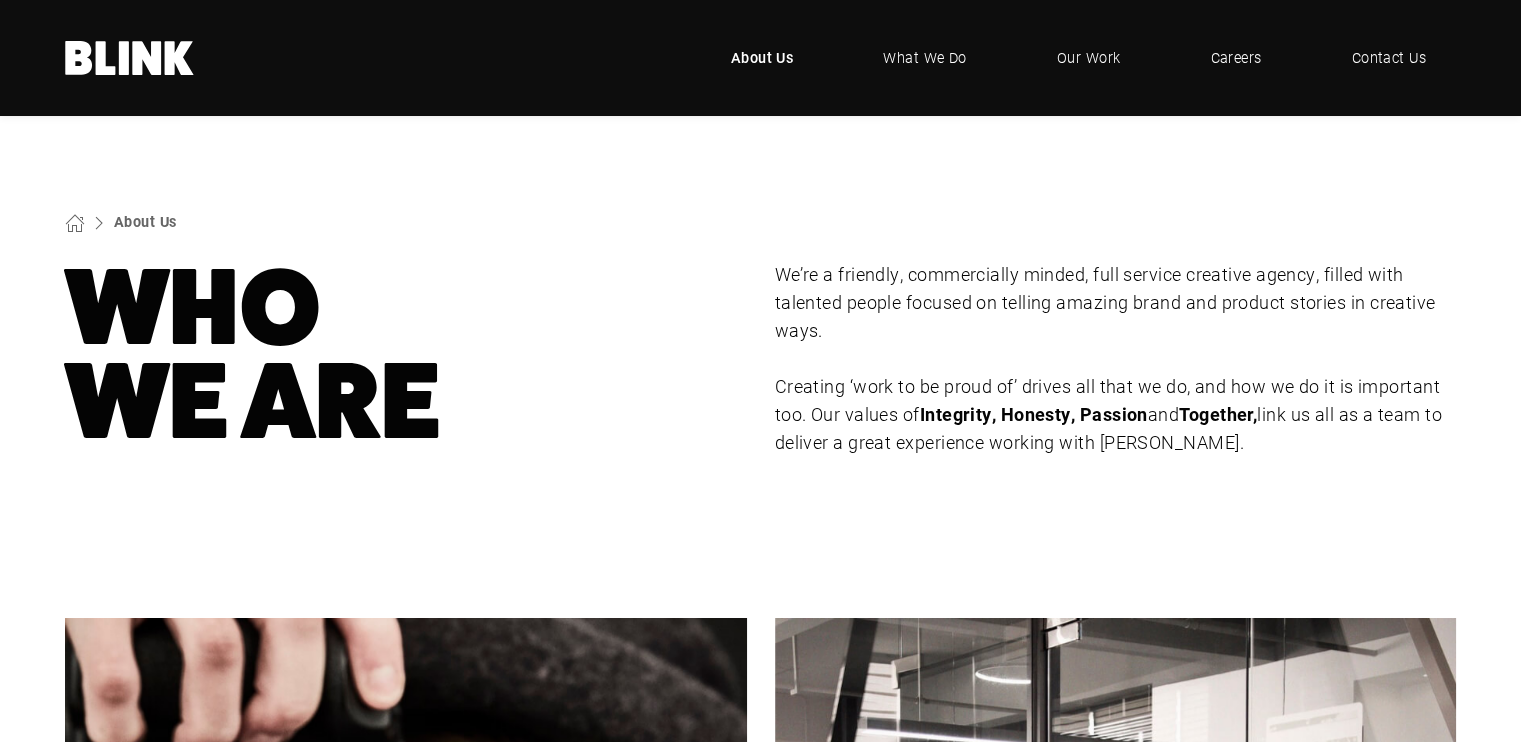 drag, startPoint x: 215, startPoint y: 63, endPoint x: 46, endPoint y: 55, distance: 169.18924 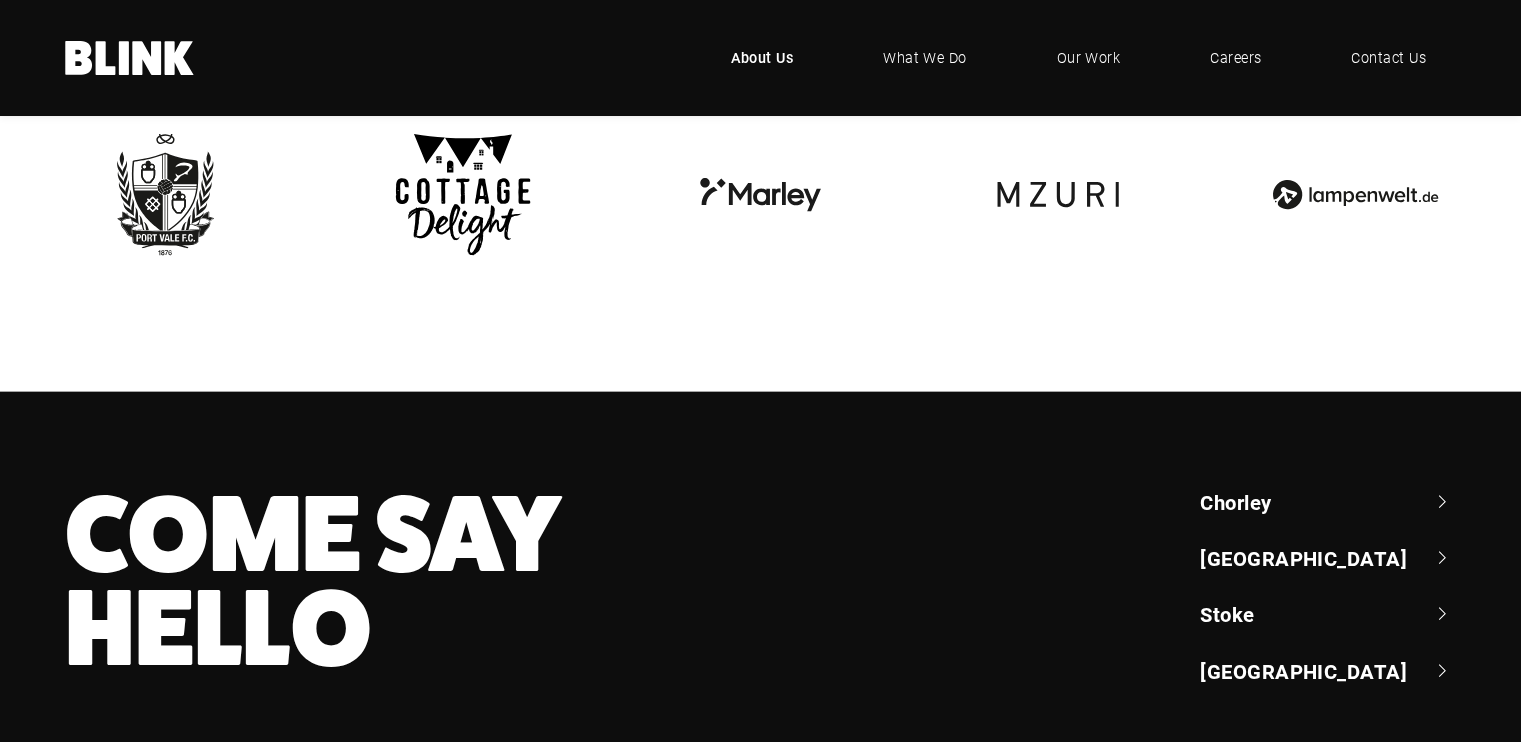 scroll, scrollTop: 4720, scrollLeft: 0, axis: vertical 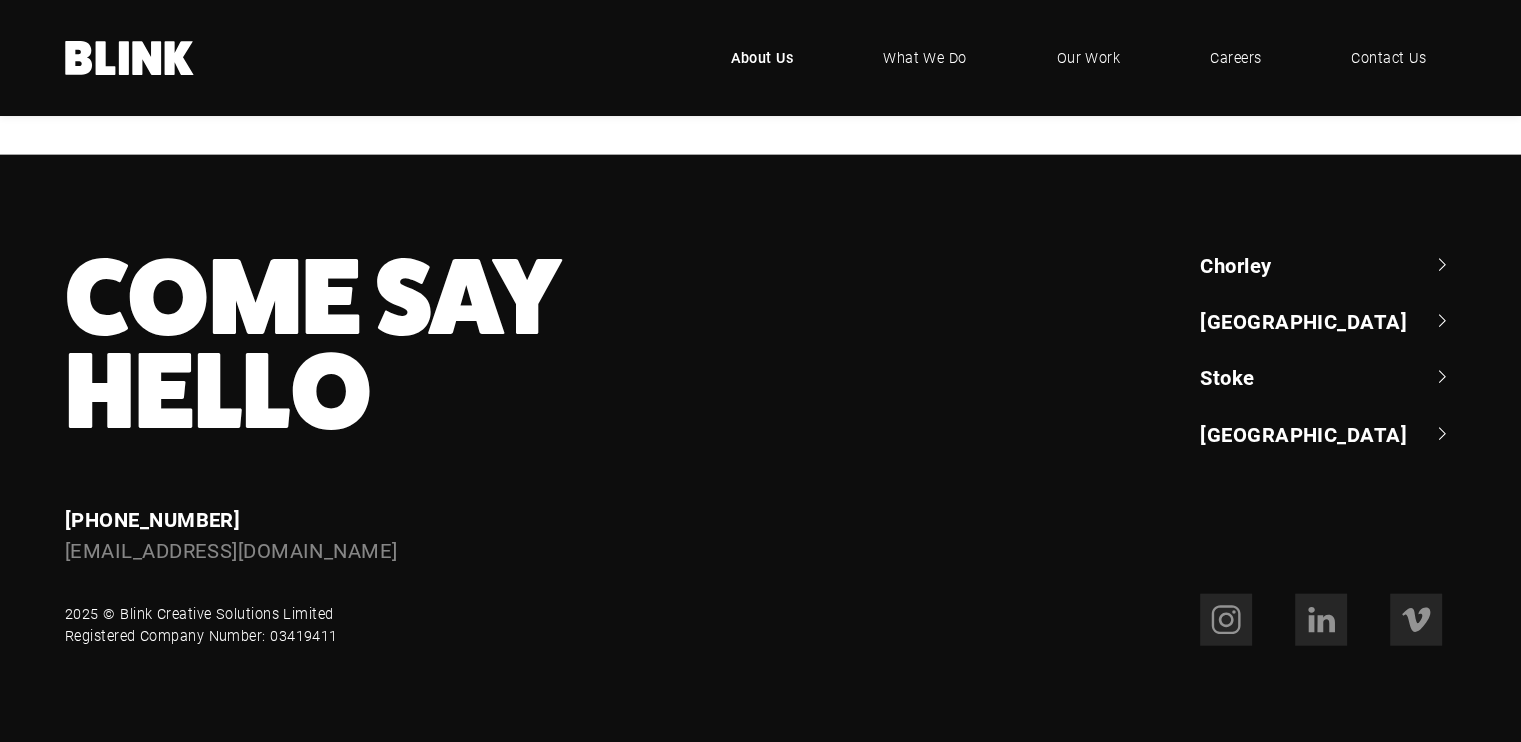 click on "[GEOGRAPHIC_DATA]" at bounding box center [1328, 321] 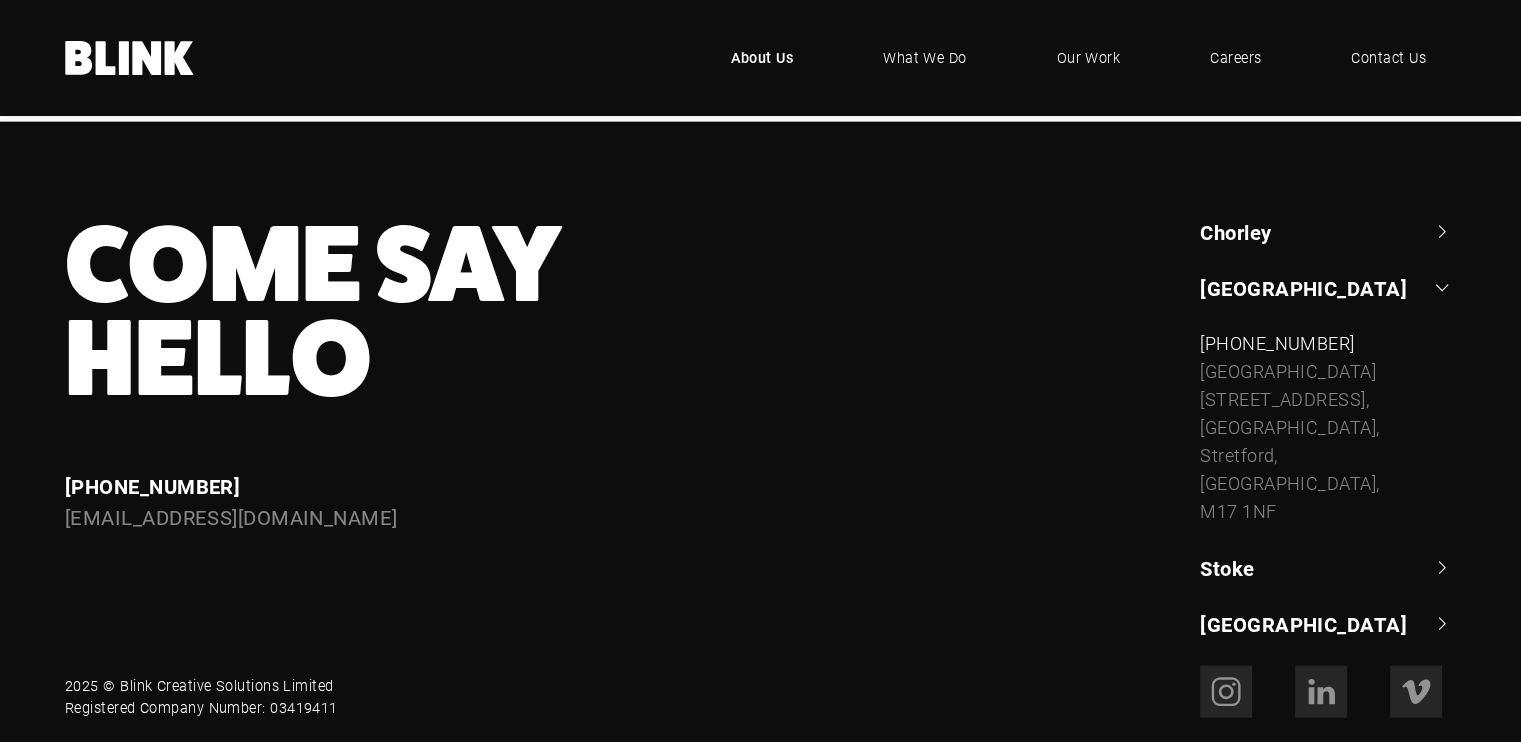 drag, startPoint x: 1190, startPoint y: 406, endPoint x: 1313, endPoint y: 506, distance: 158.52129 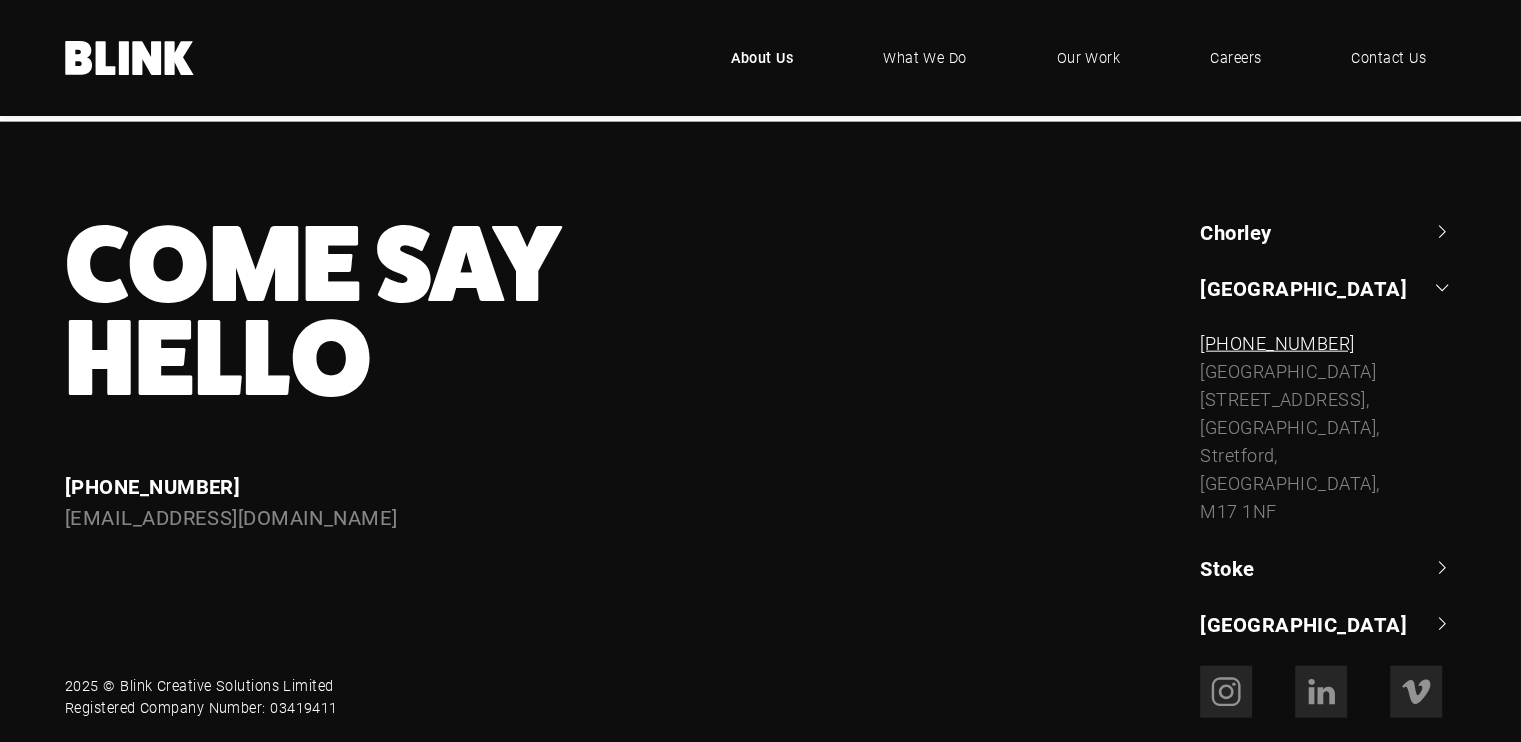copy on "Unit 6 Circle South,  Trafford Park,  Stretford,  Manchester,  M17 1NF" 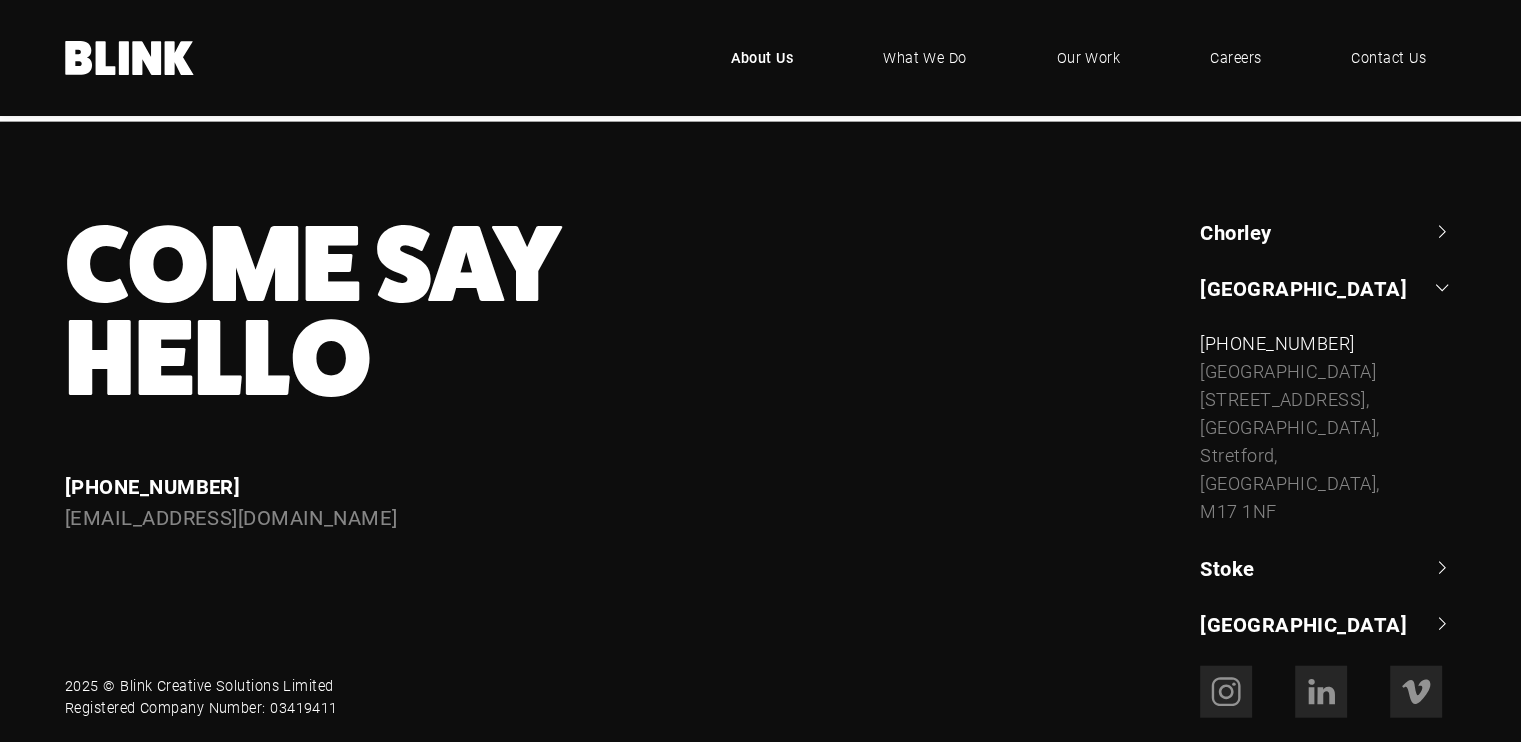 click on "[GEOGRAPHIC_DATA]" at bounding box center [1328, 624] 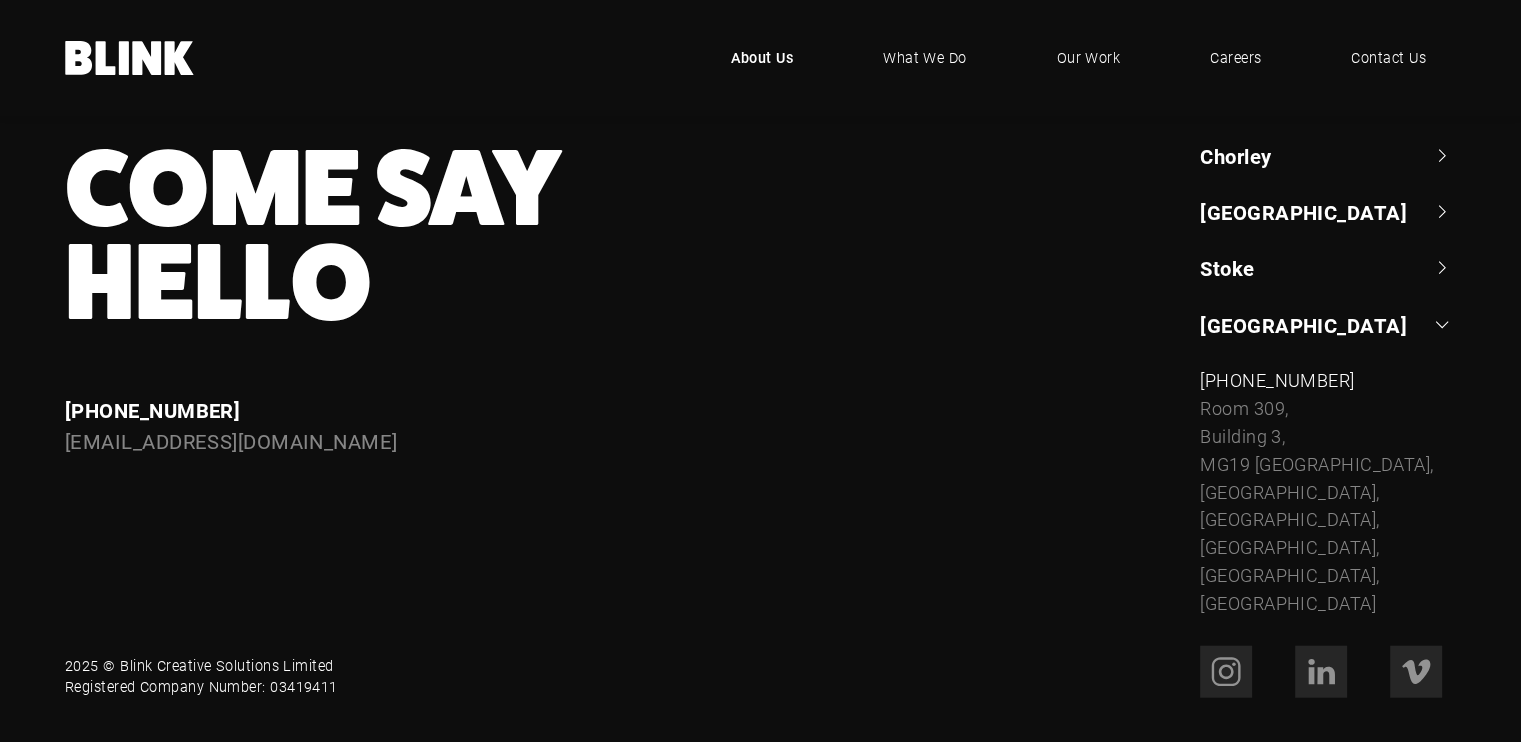 scroll, scrollTop: 4908, scrollLeft: 0, axis: vertical 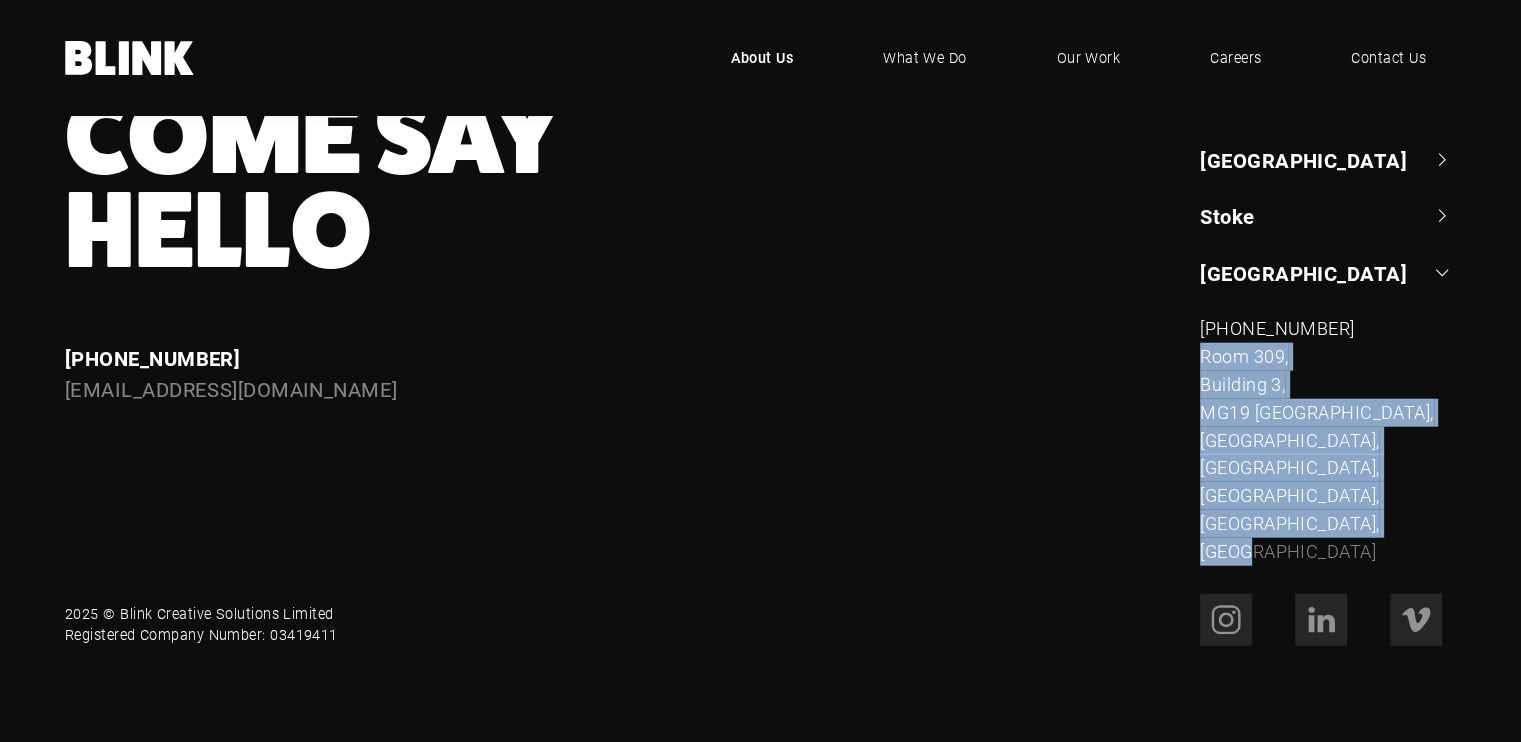 drag, startPoint x: 1203, startPoint y: 338, endPoint x: 1332, endPoint y: 539, distance: 238.83467 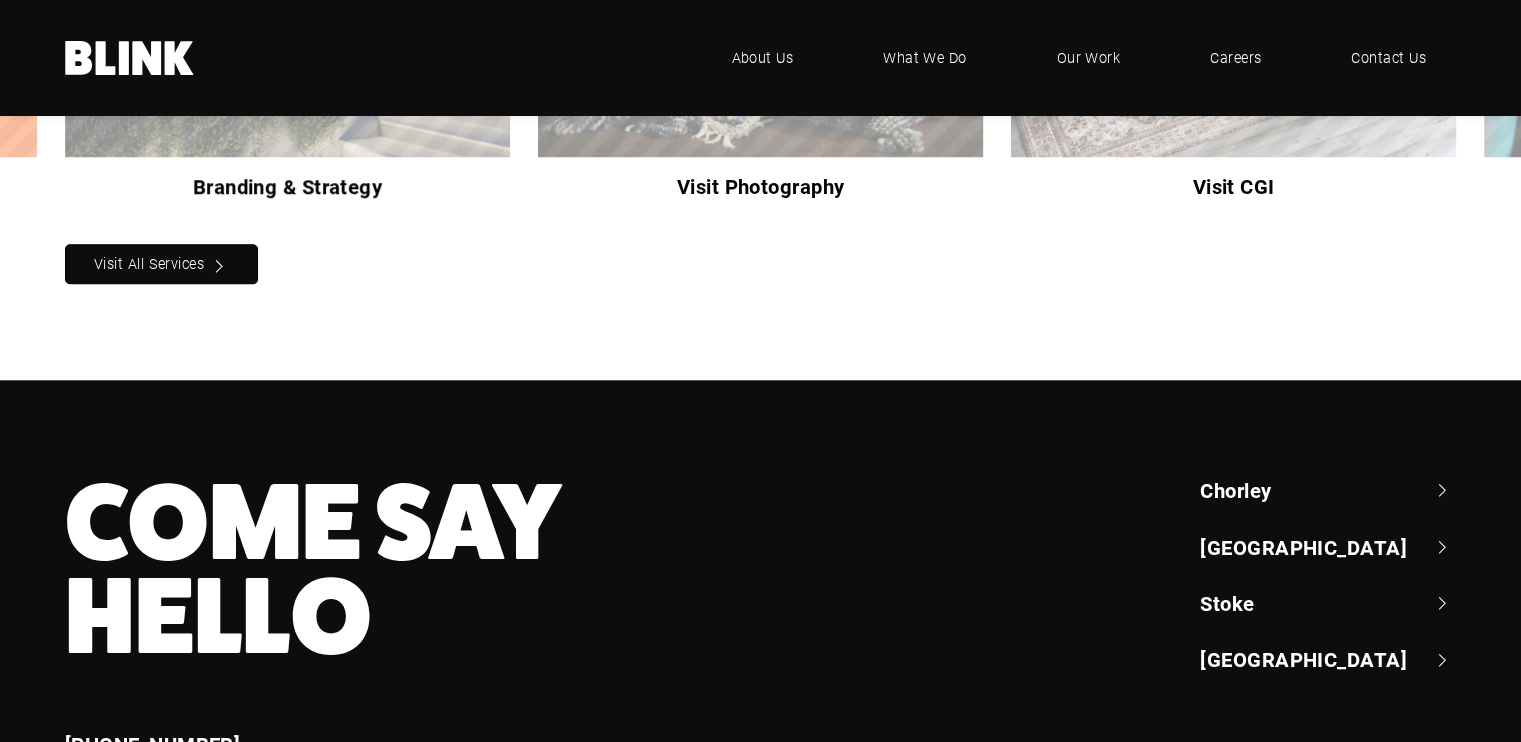 scroll, scrollTop: 2180, scrollLeft: 0, axis: vertical 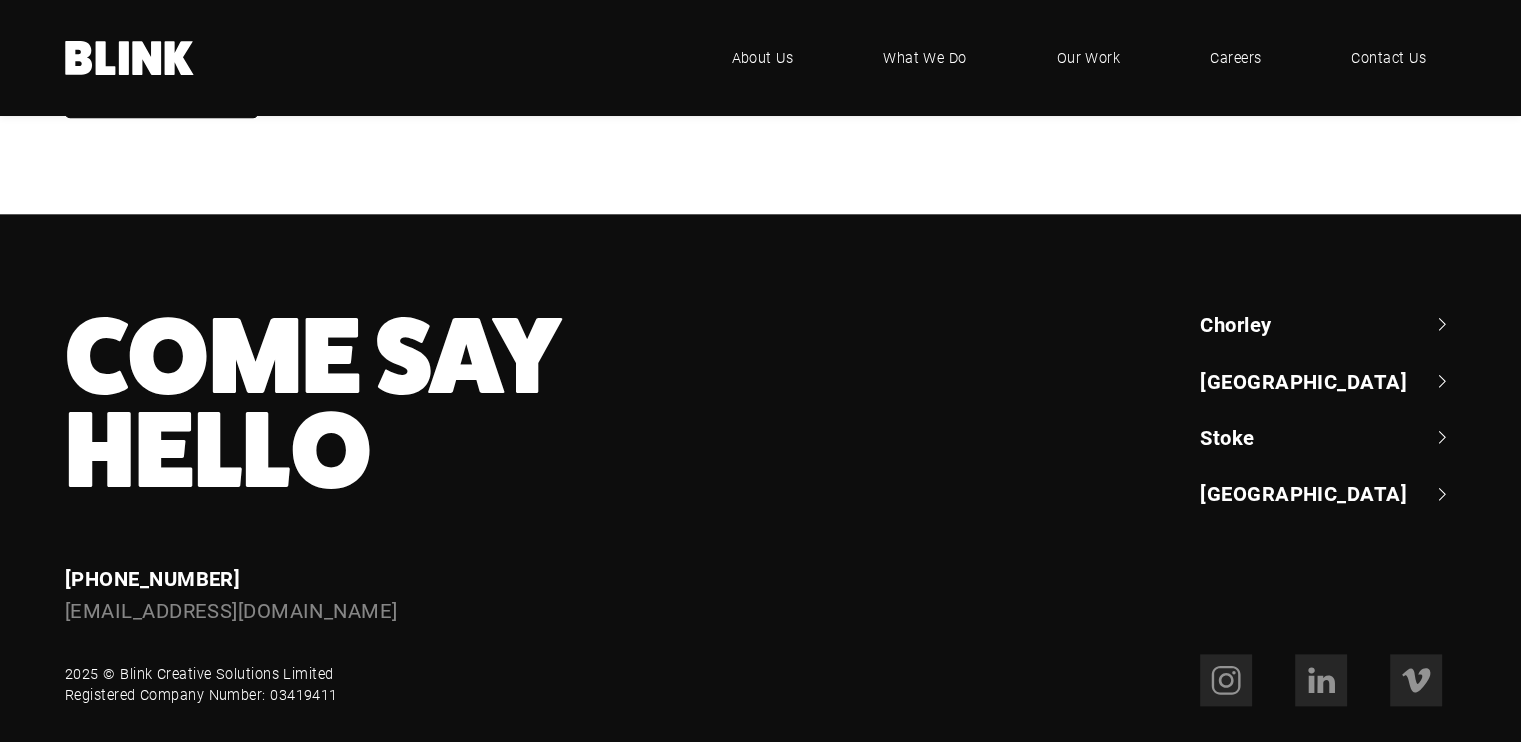 drag, startPoint x: 332, startPoint y: 607, endPoint x: 120, endPoint y: 607, distance: 212 